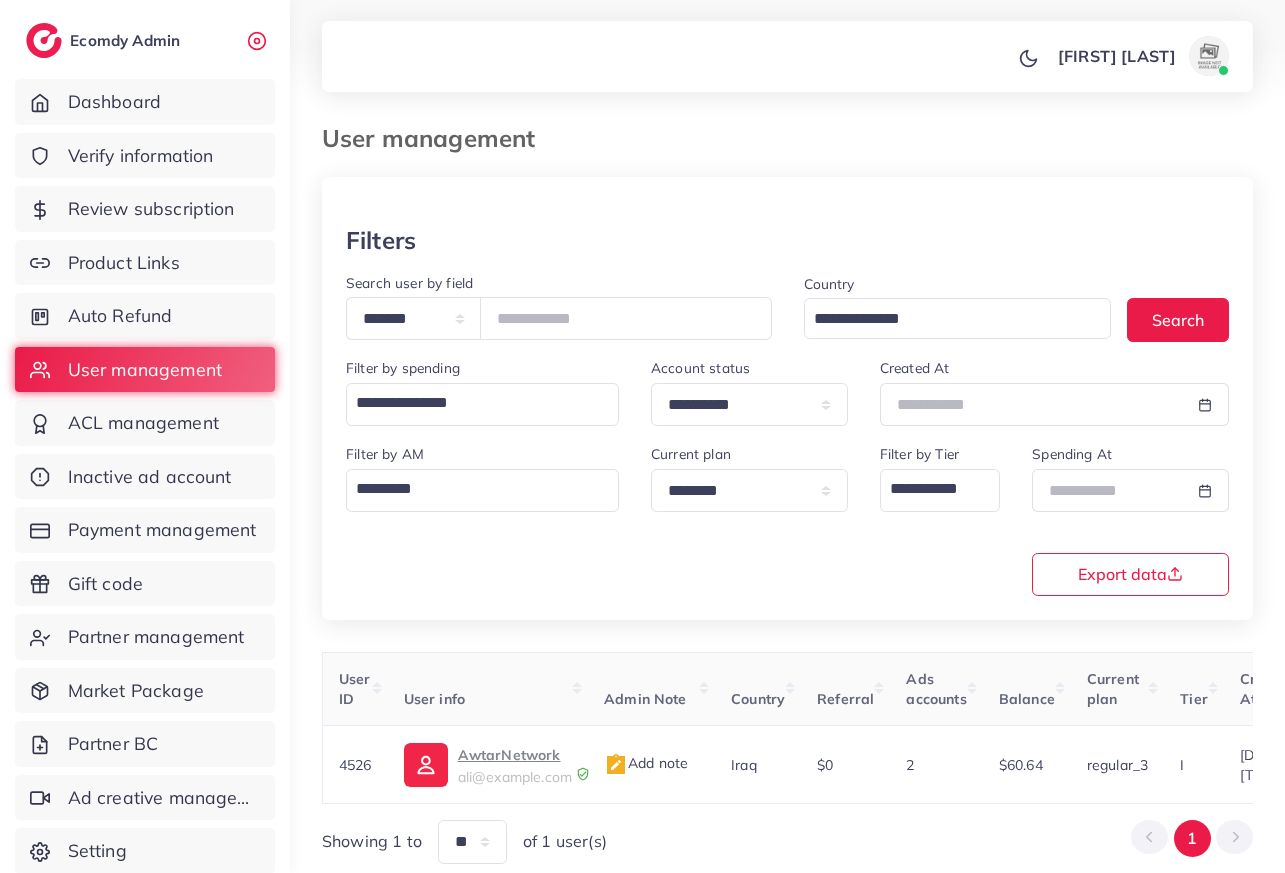 scroll, scrollTop: 4, scrollLeft: 0, axis: vertical 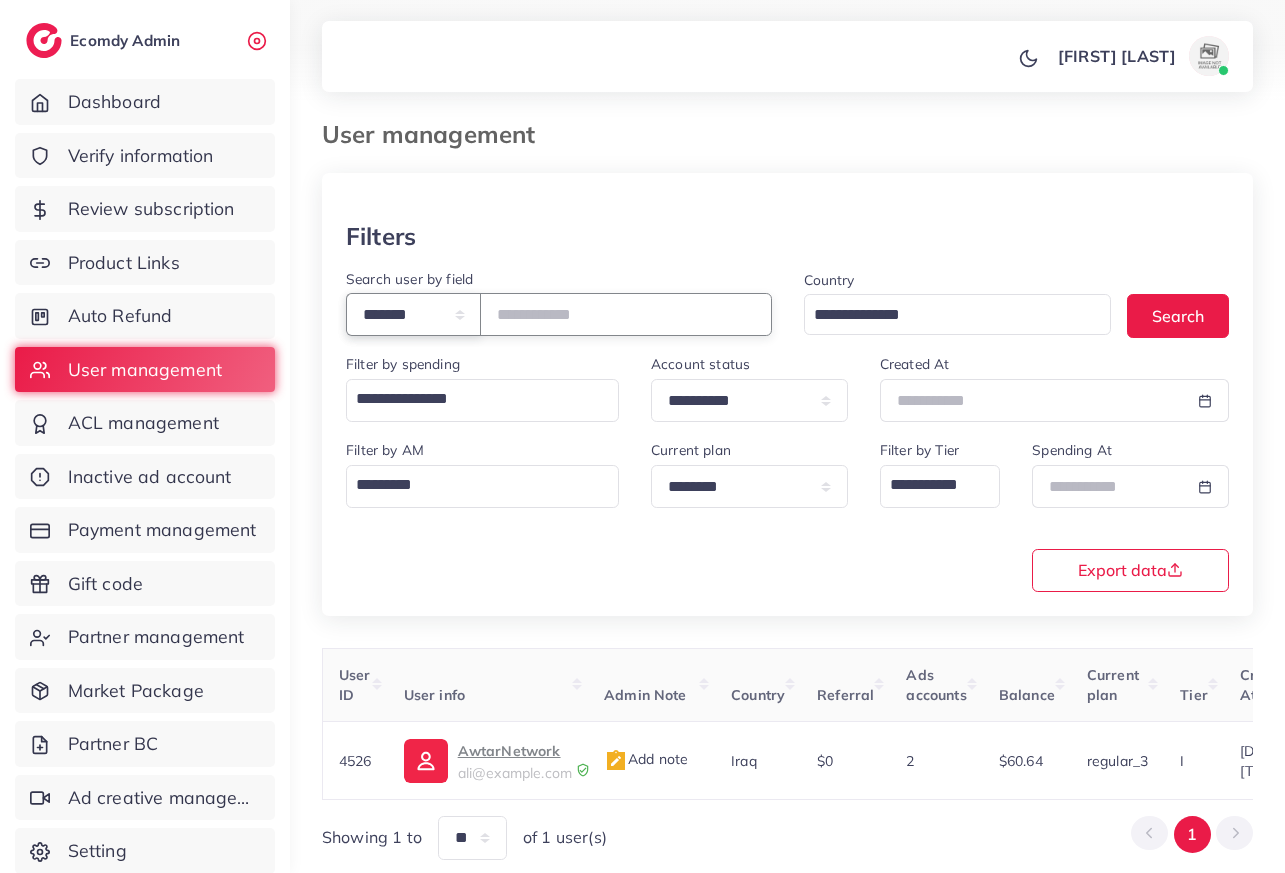 click on "**********" at bounding box center (413, 314) 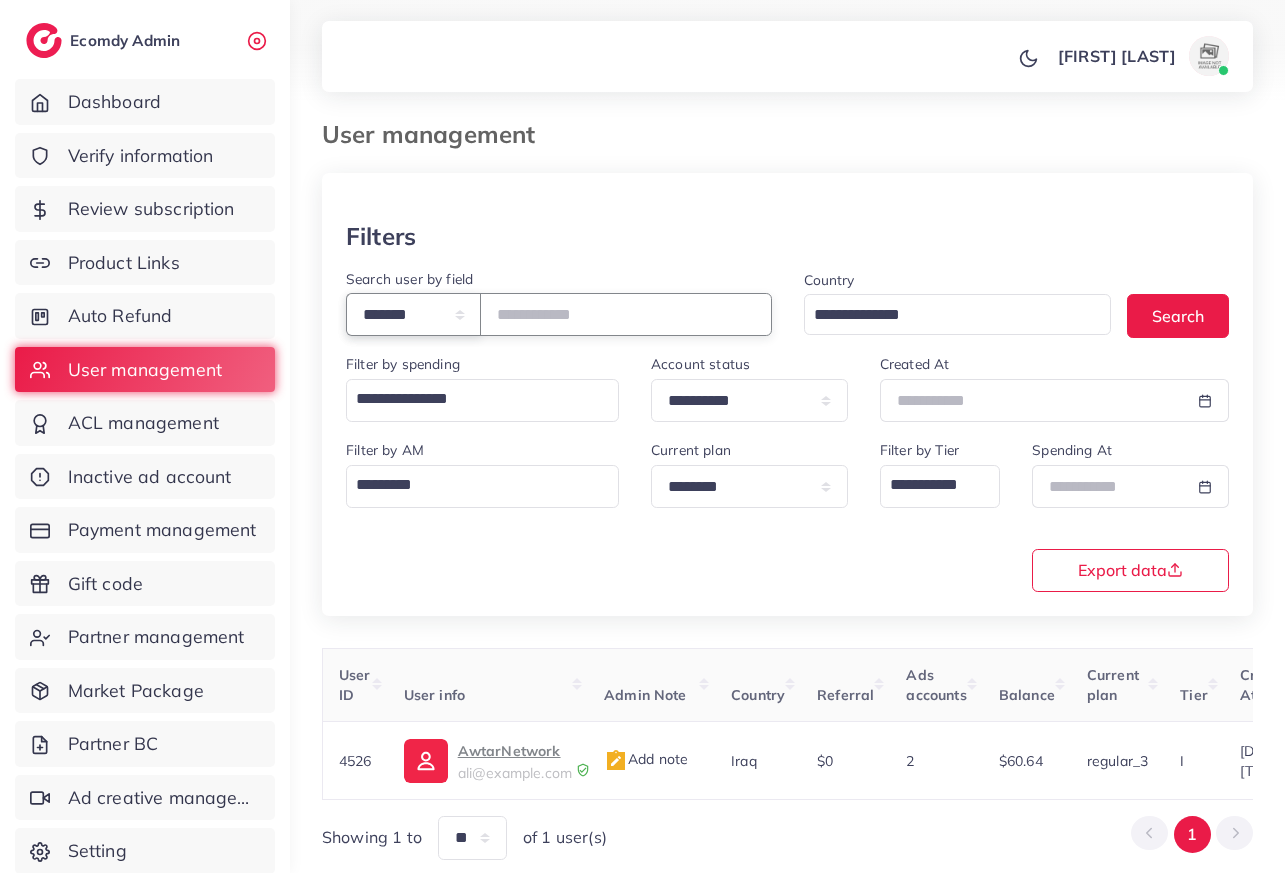 select on "**********" 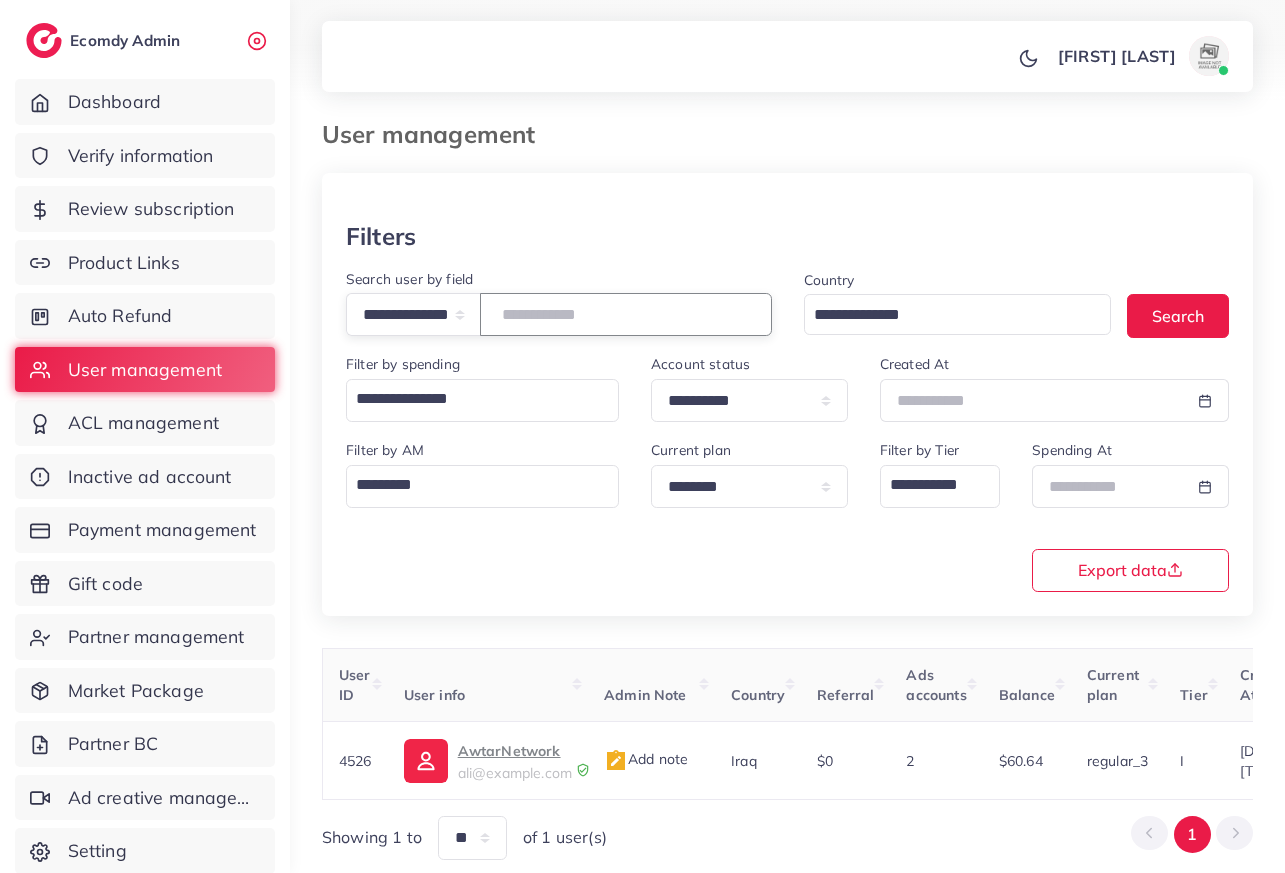 click at bounding box center (626, 314) 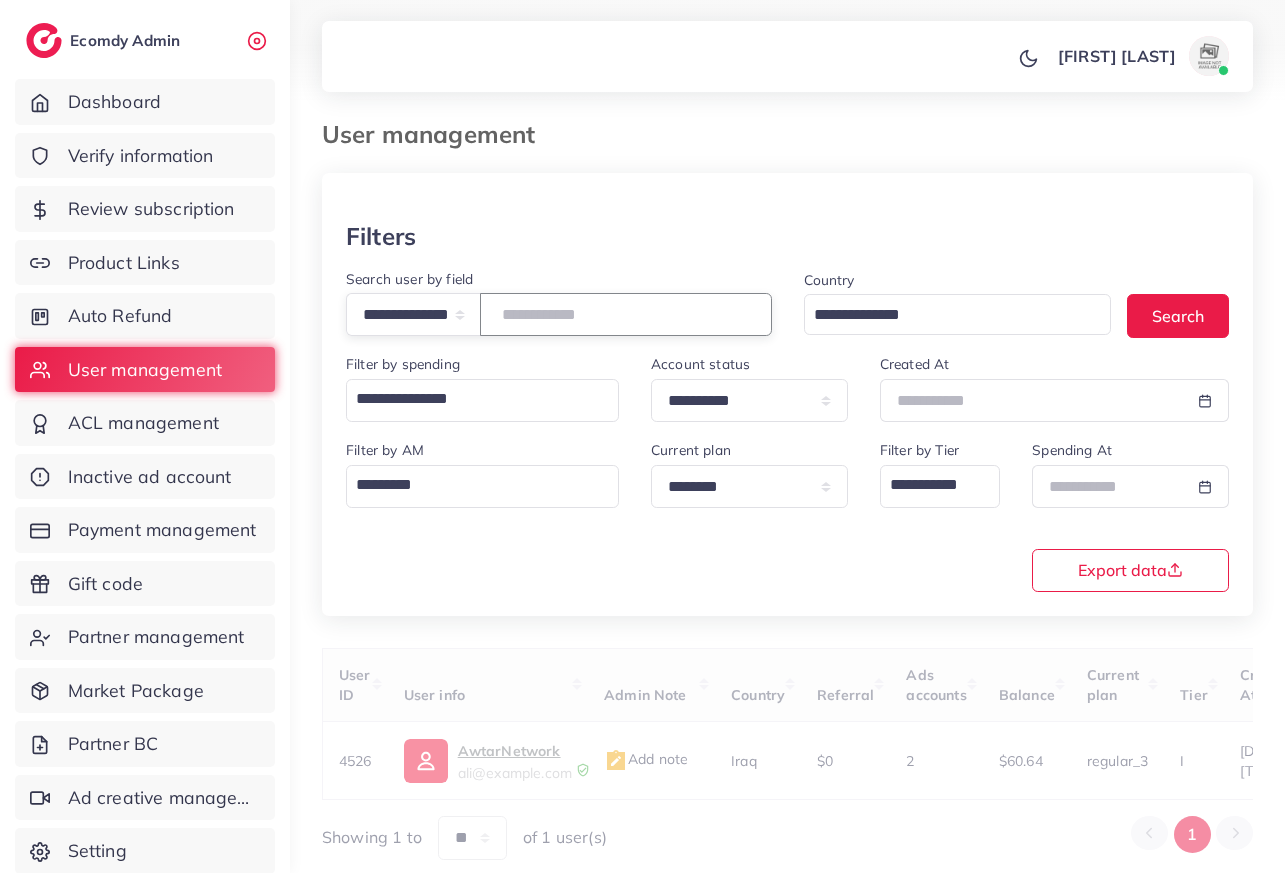 paste on "**********" 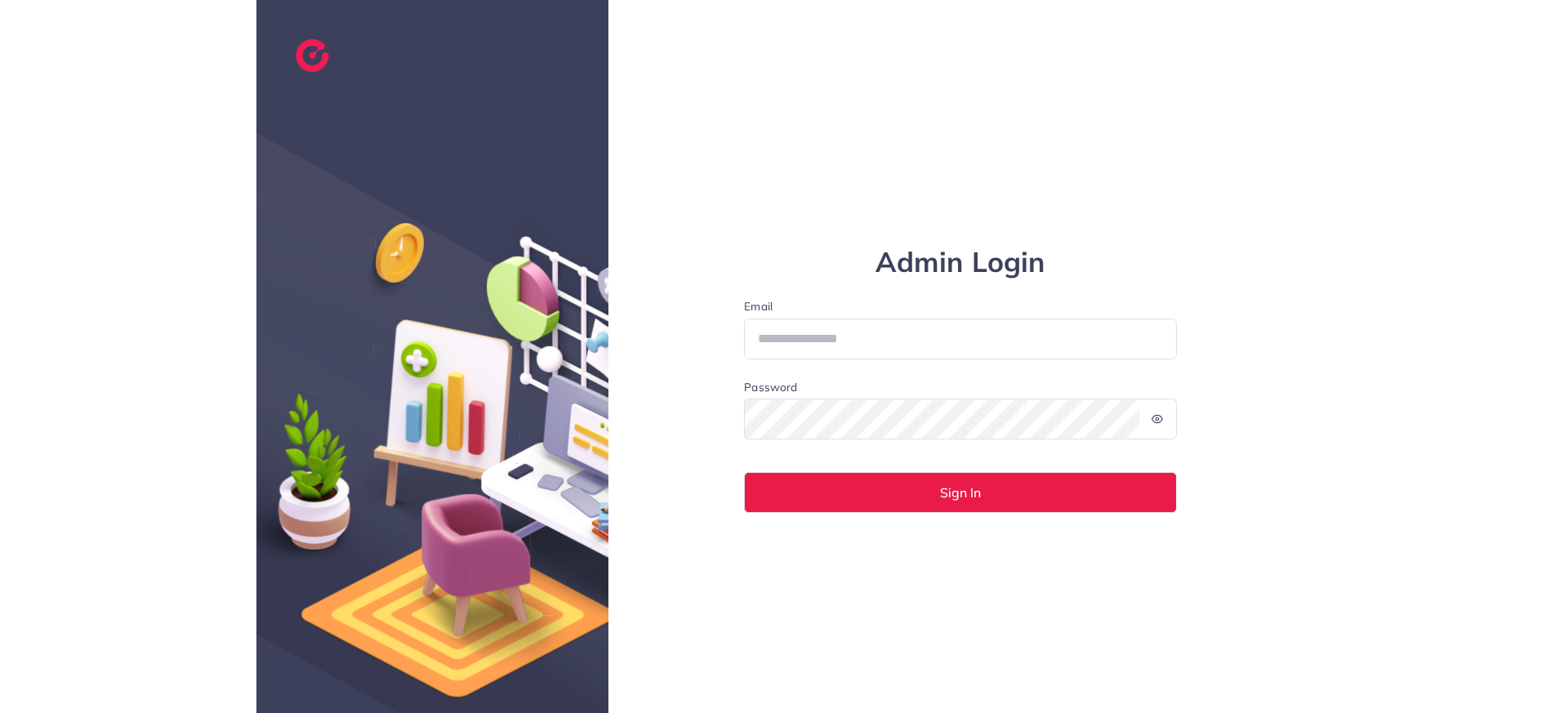 scroll, scrollTop: 0, scrollLeft: 0, axis: both 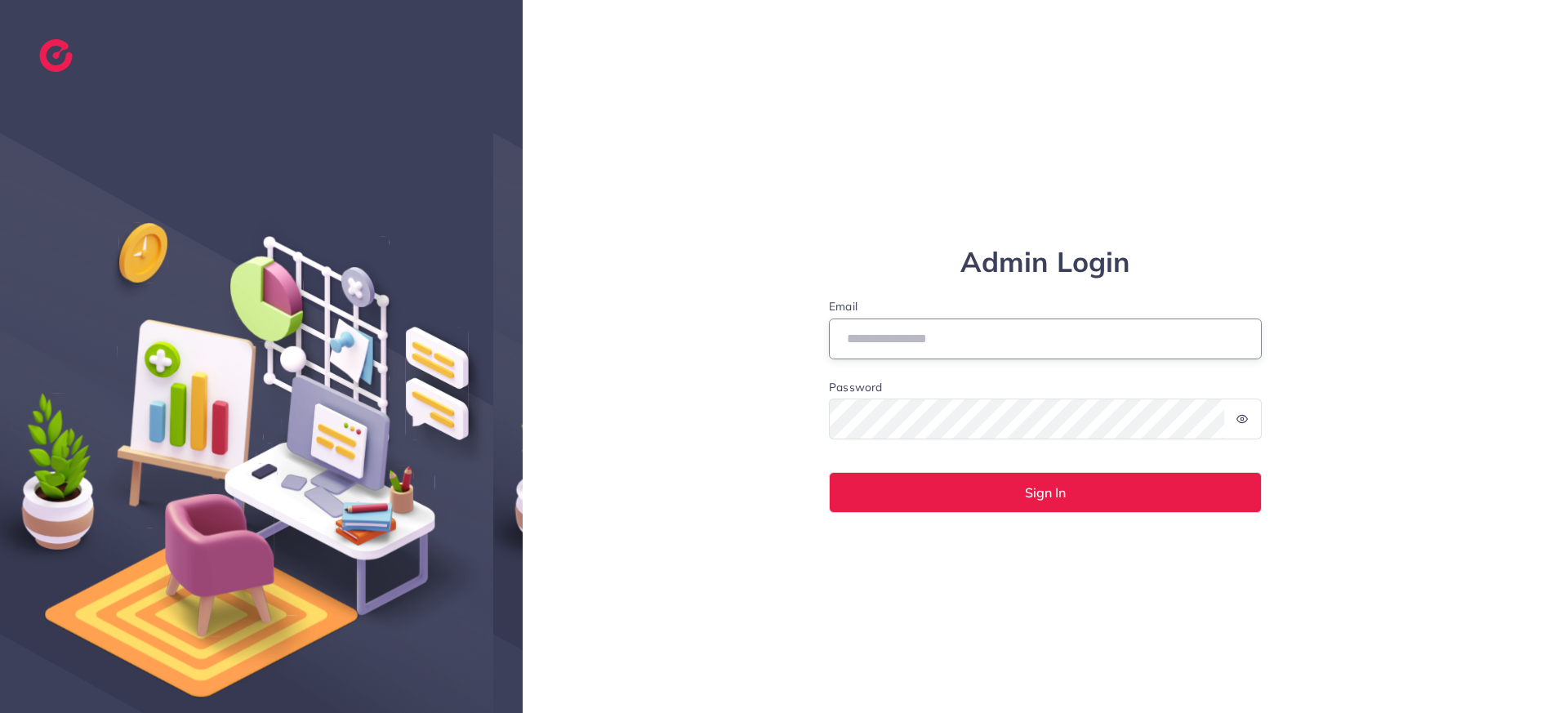click on "Email" at bounding box center (1045, 339) 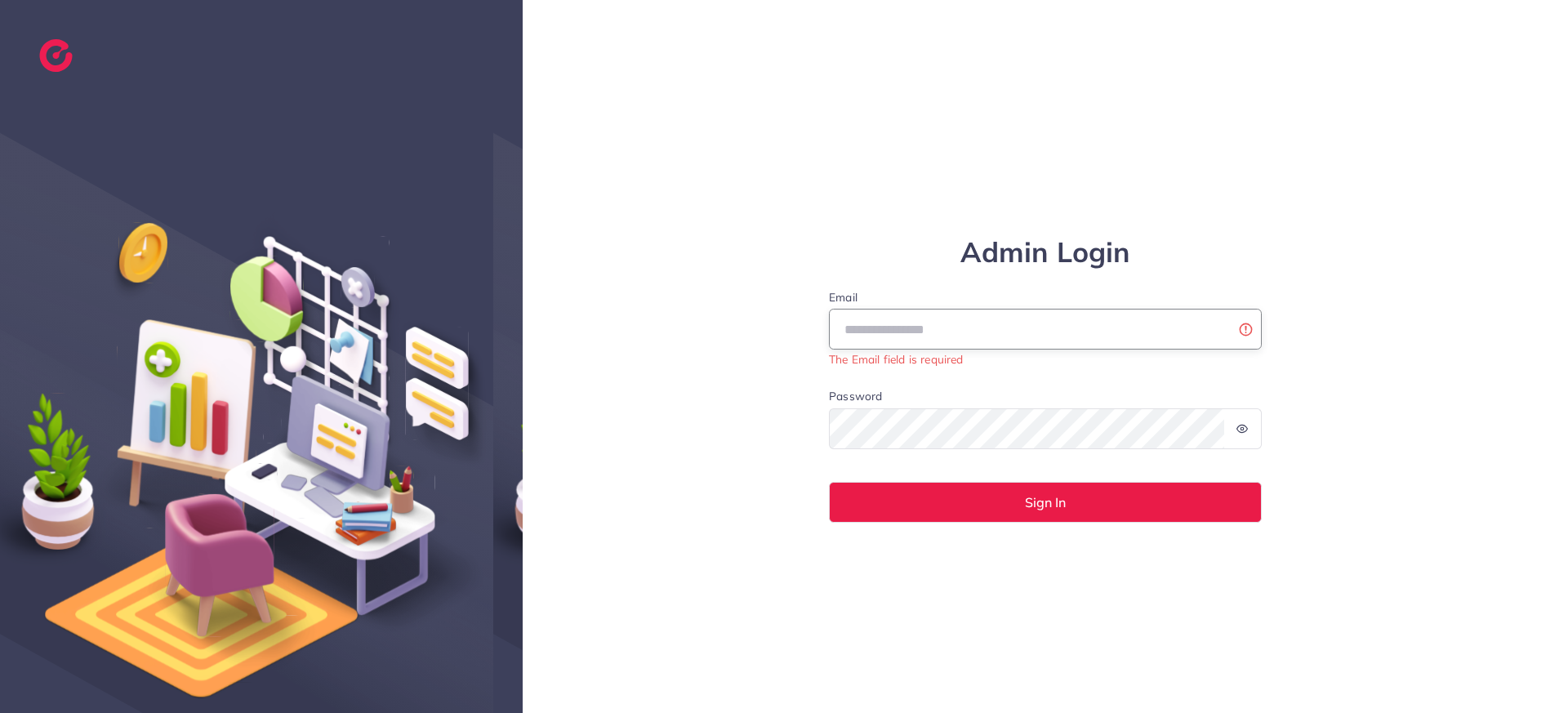 type on "**********" 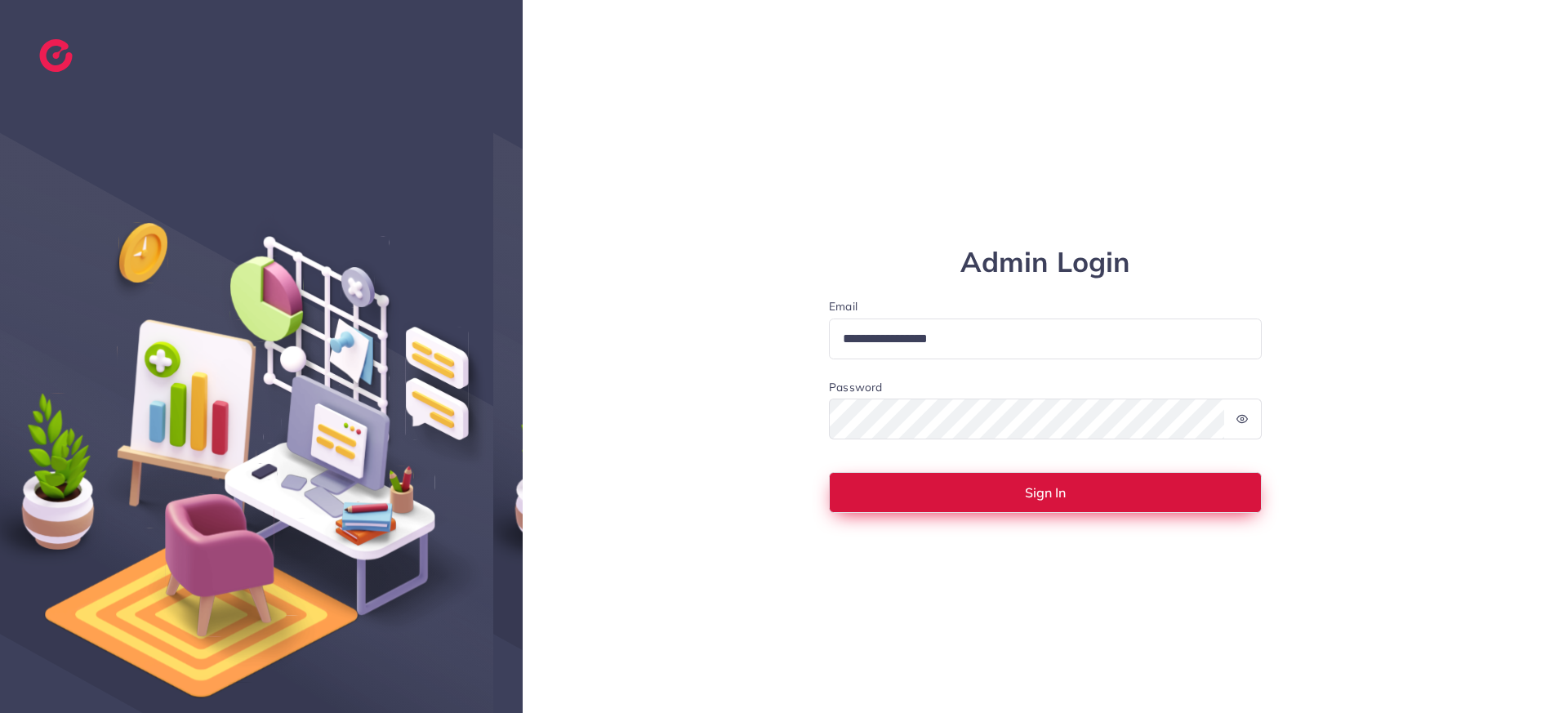 click on "Sign In" at bounding box center (1045, 492) 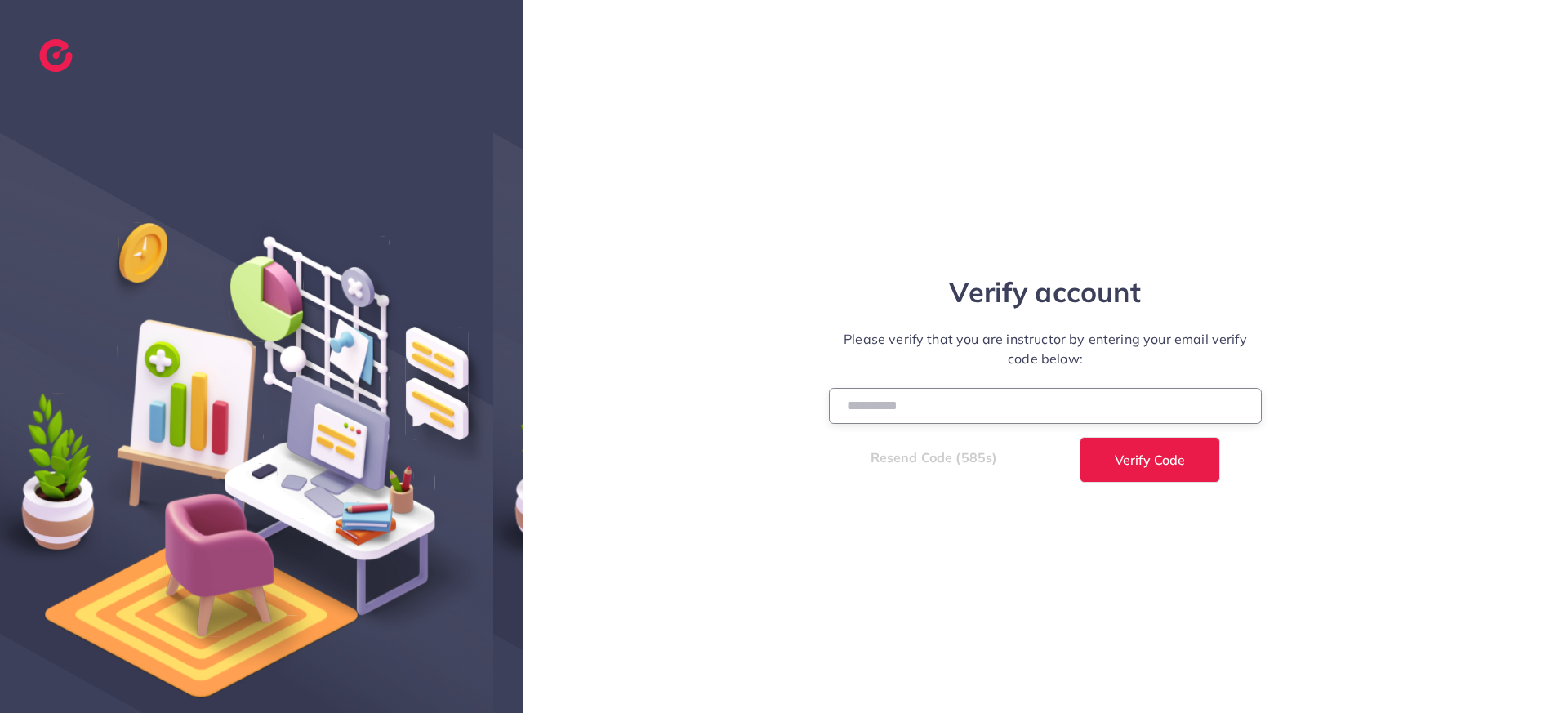 click at bounding box center (1045, 405) 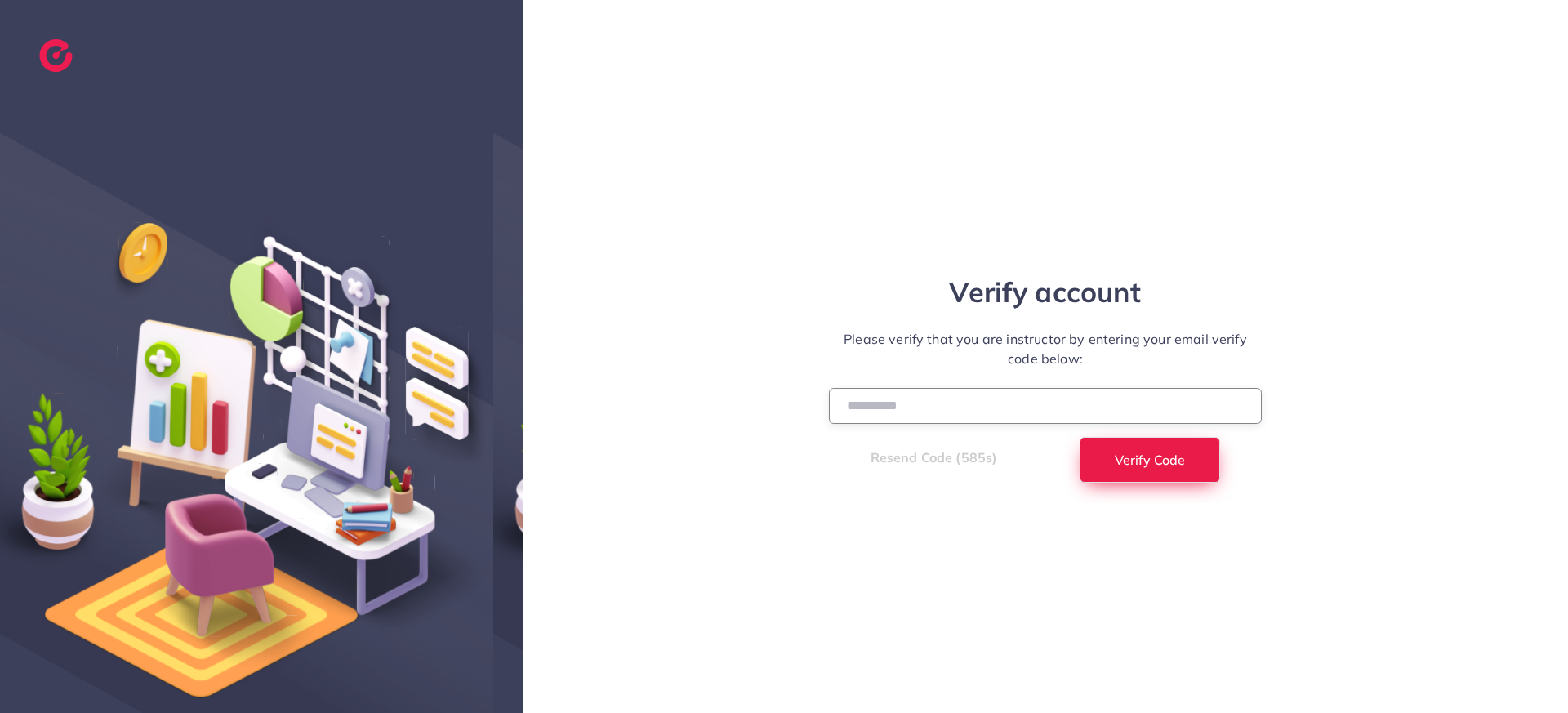 paste on "******" 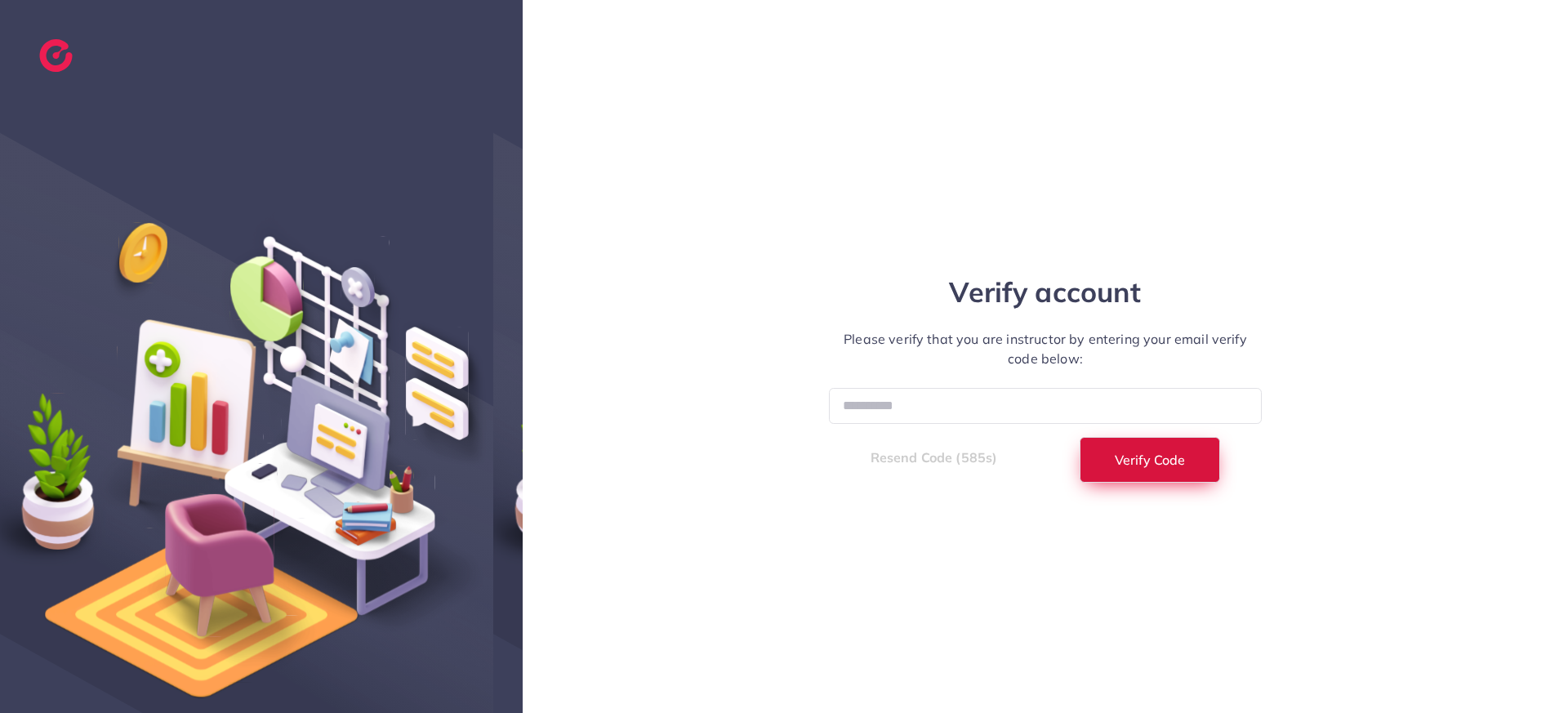 click on "Verify Code" at bounding box center [1150, 460] 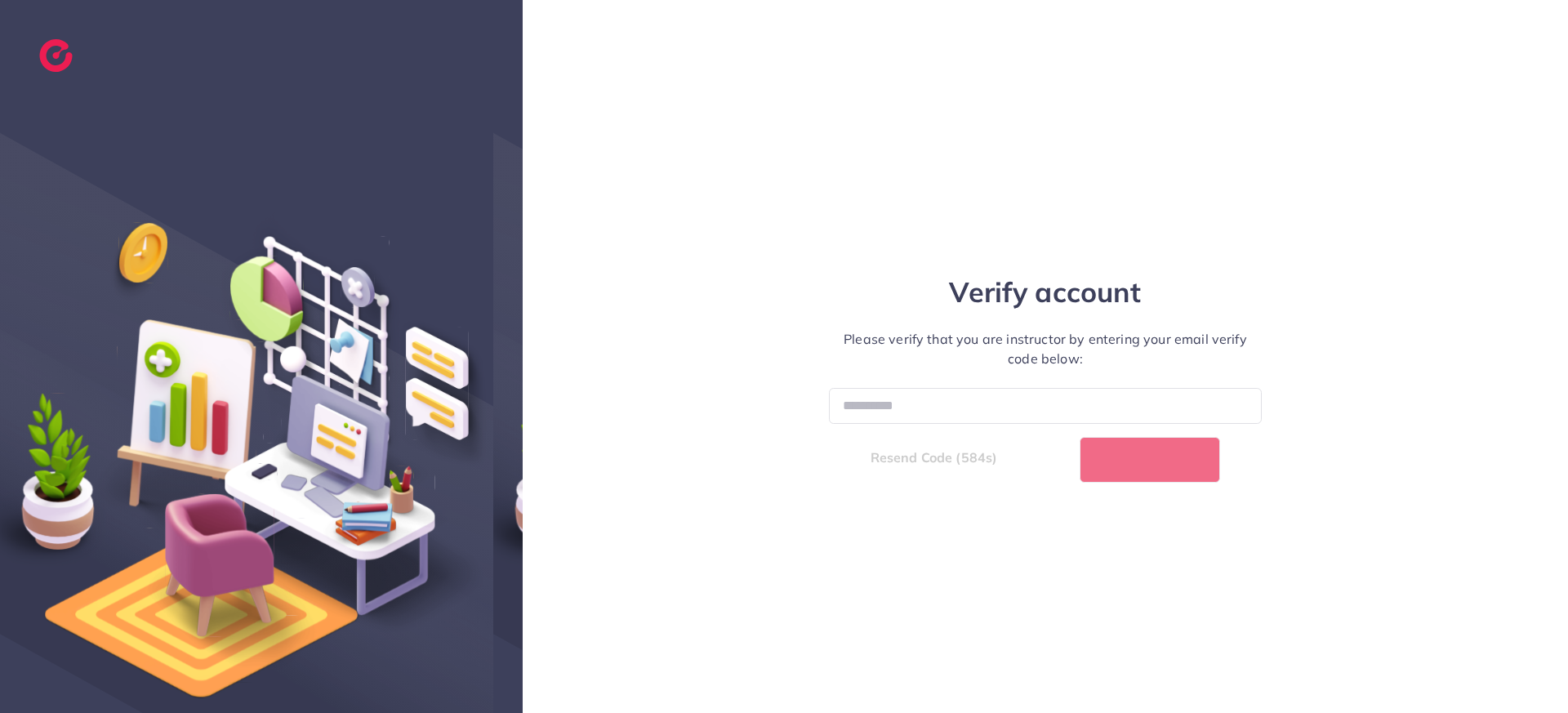 select on "*" 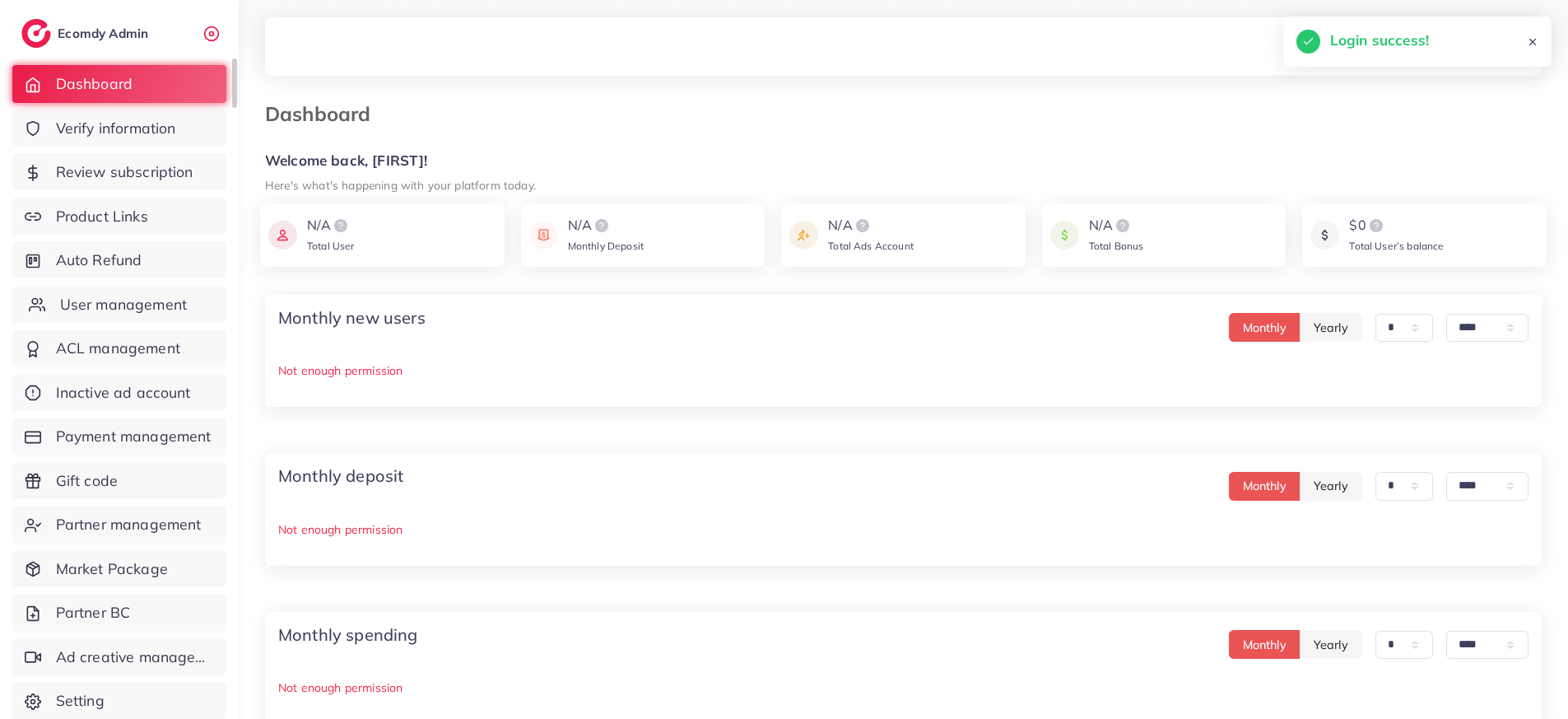 click on "User management" at bounding box center [119, 305] 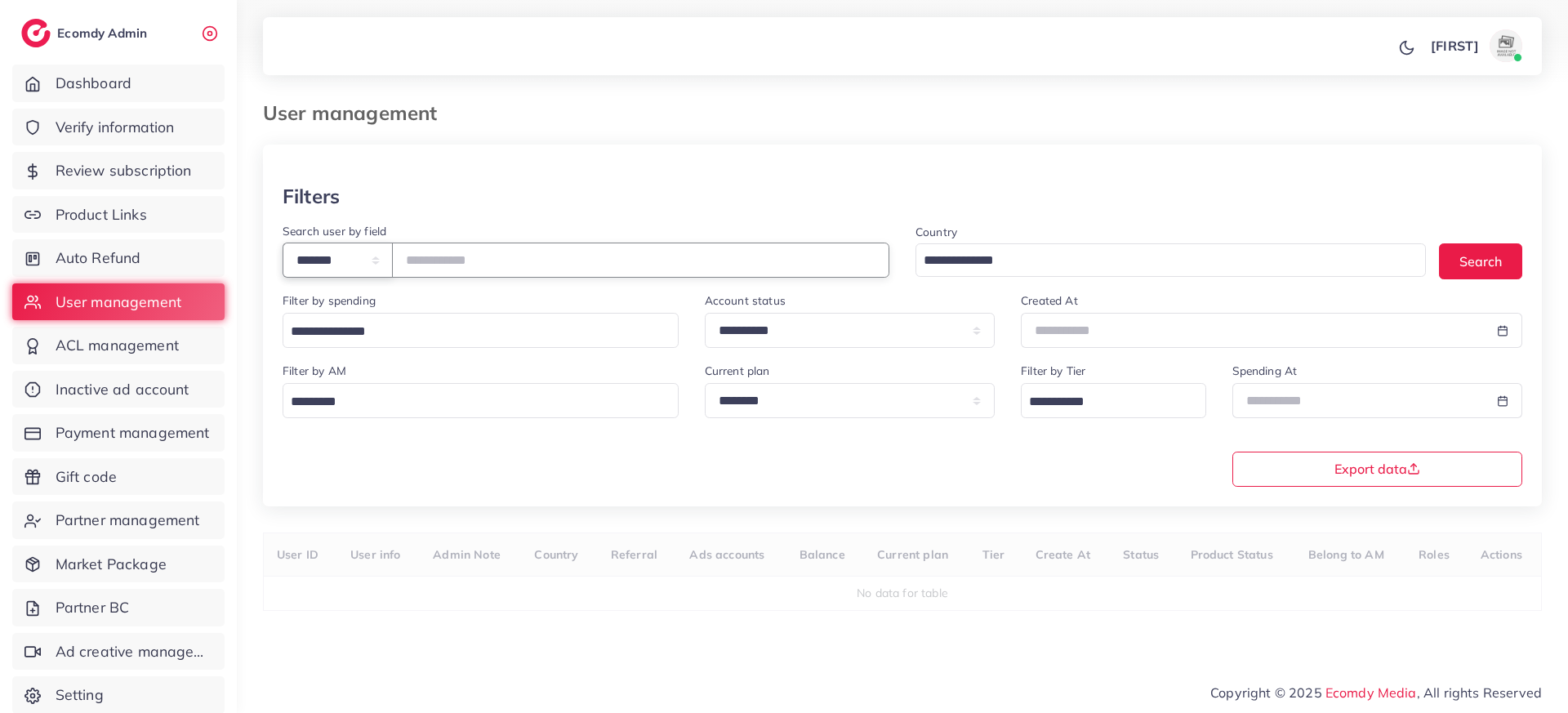 click on "**********" at bounding box center (337, 260) 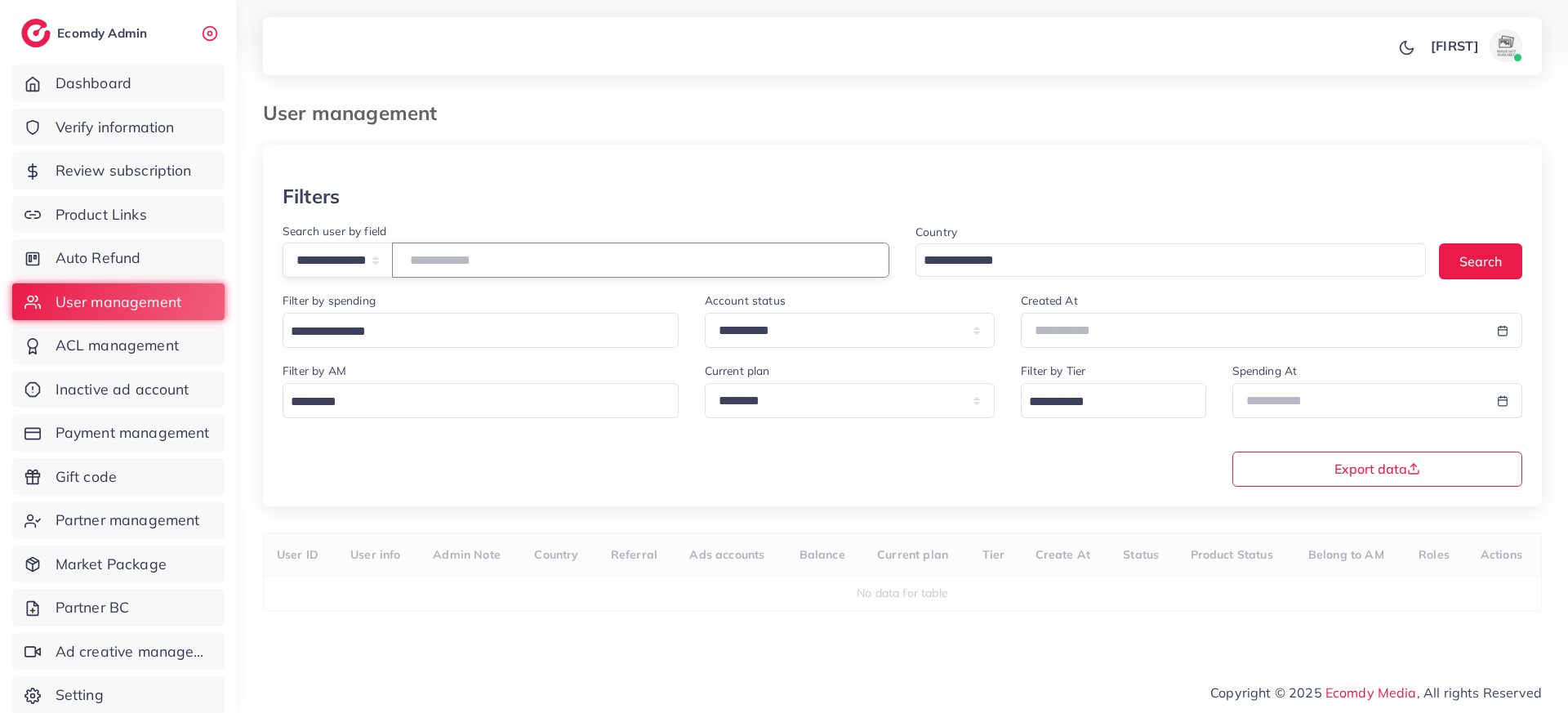 click at bounding box center [640, 260] 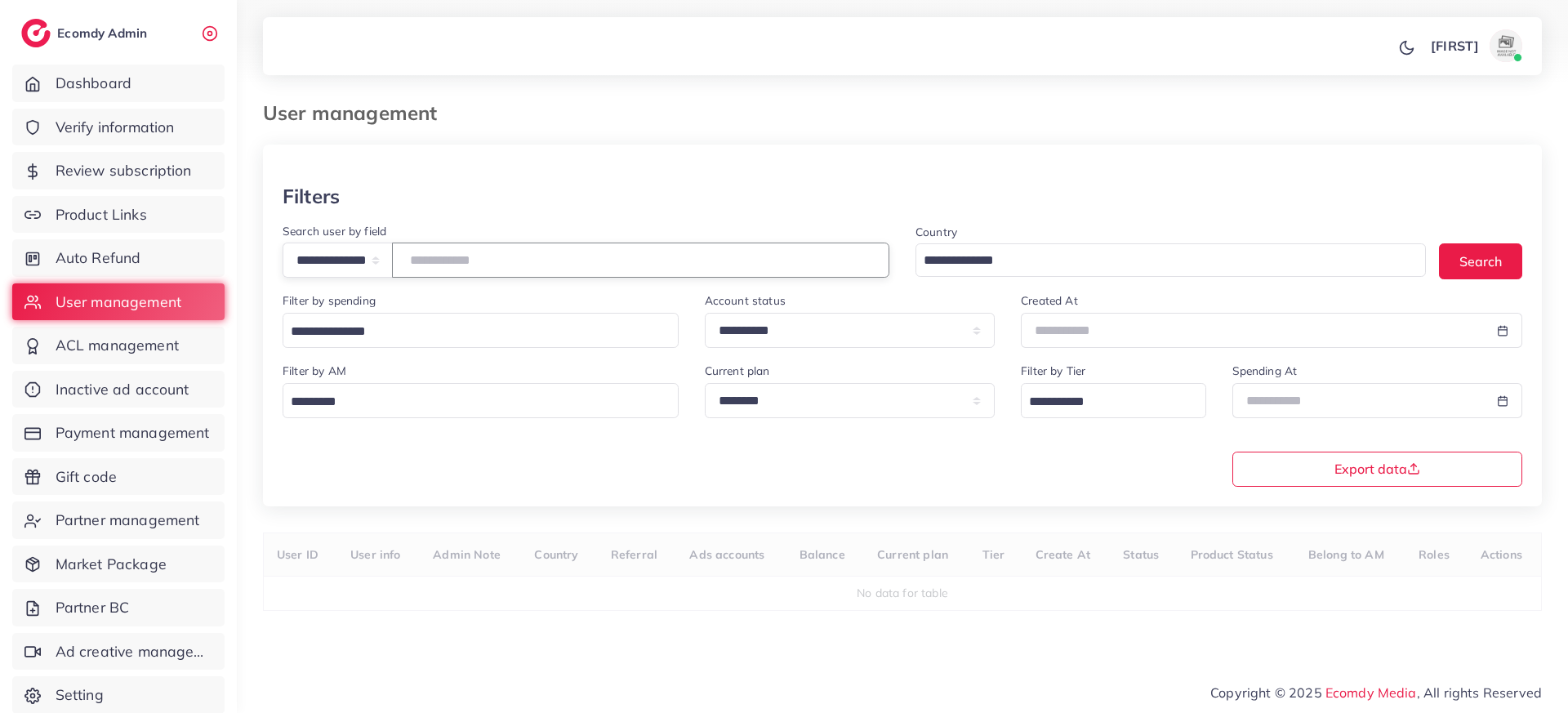 paste on "**********" 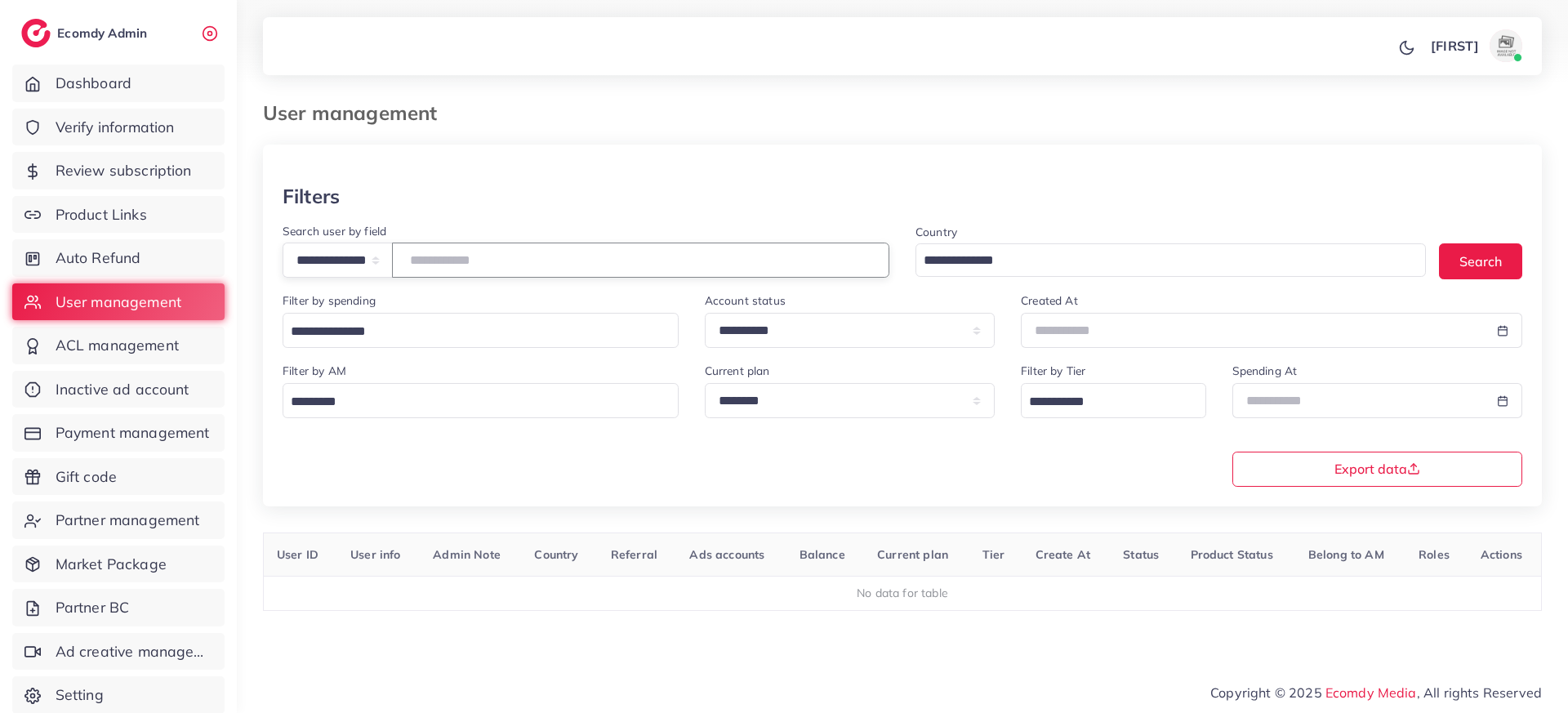 click on "**********" at bounding box center [640, 260] 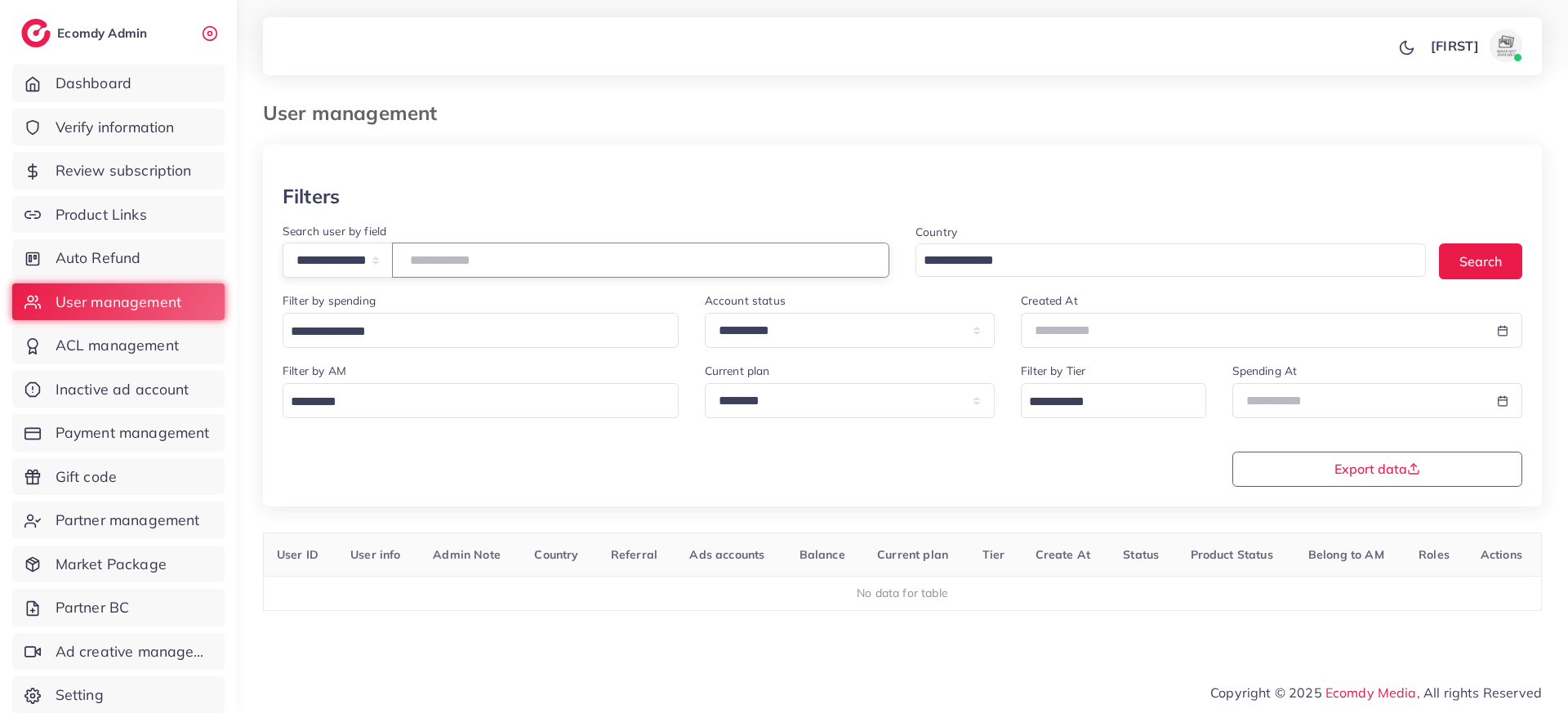 type on "**********" 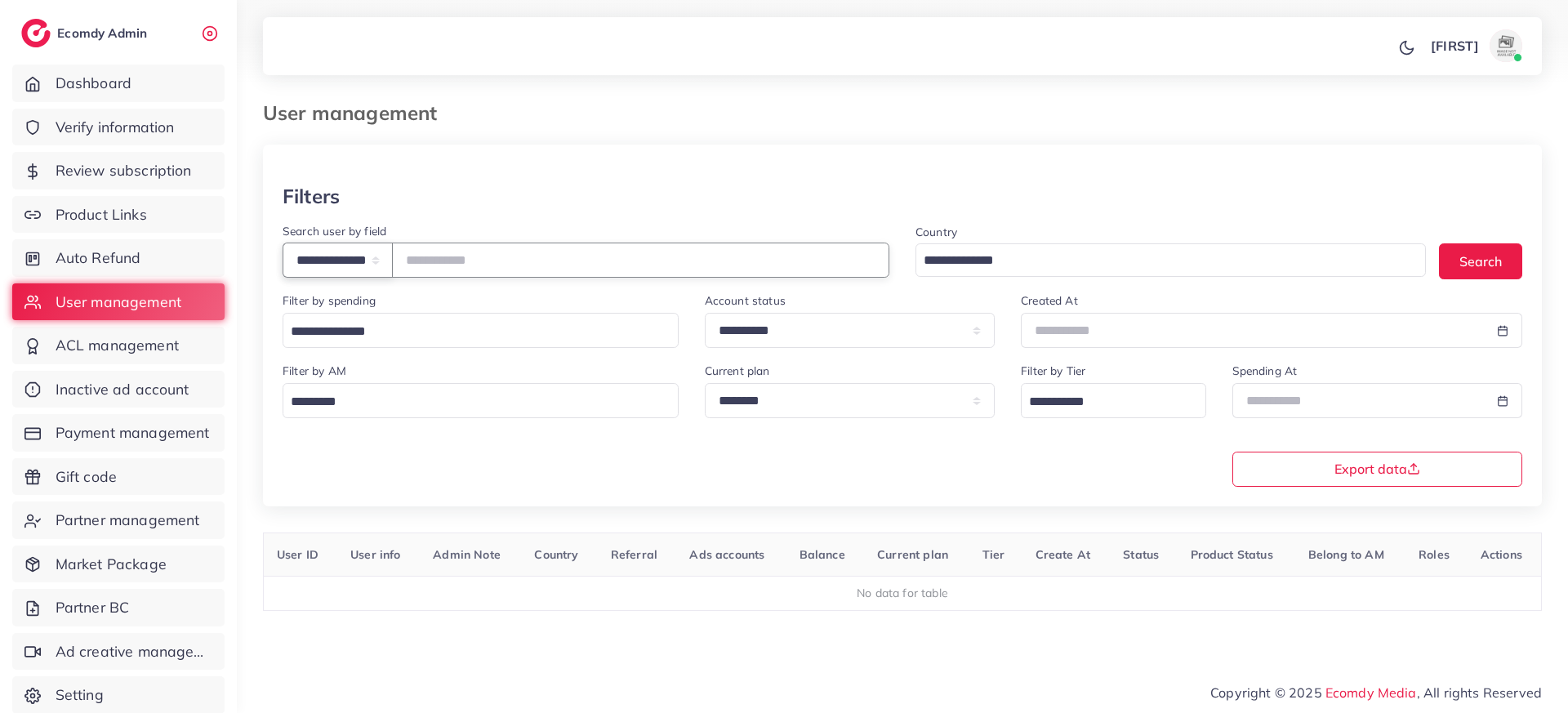 click on "**********" at bounding box center (337, 260) 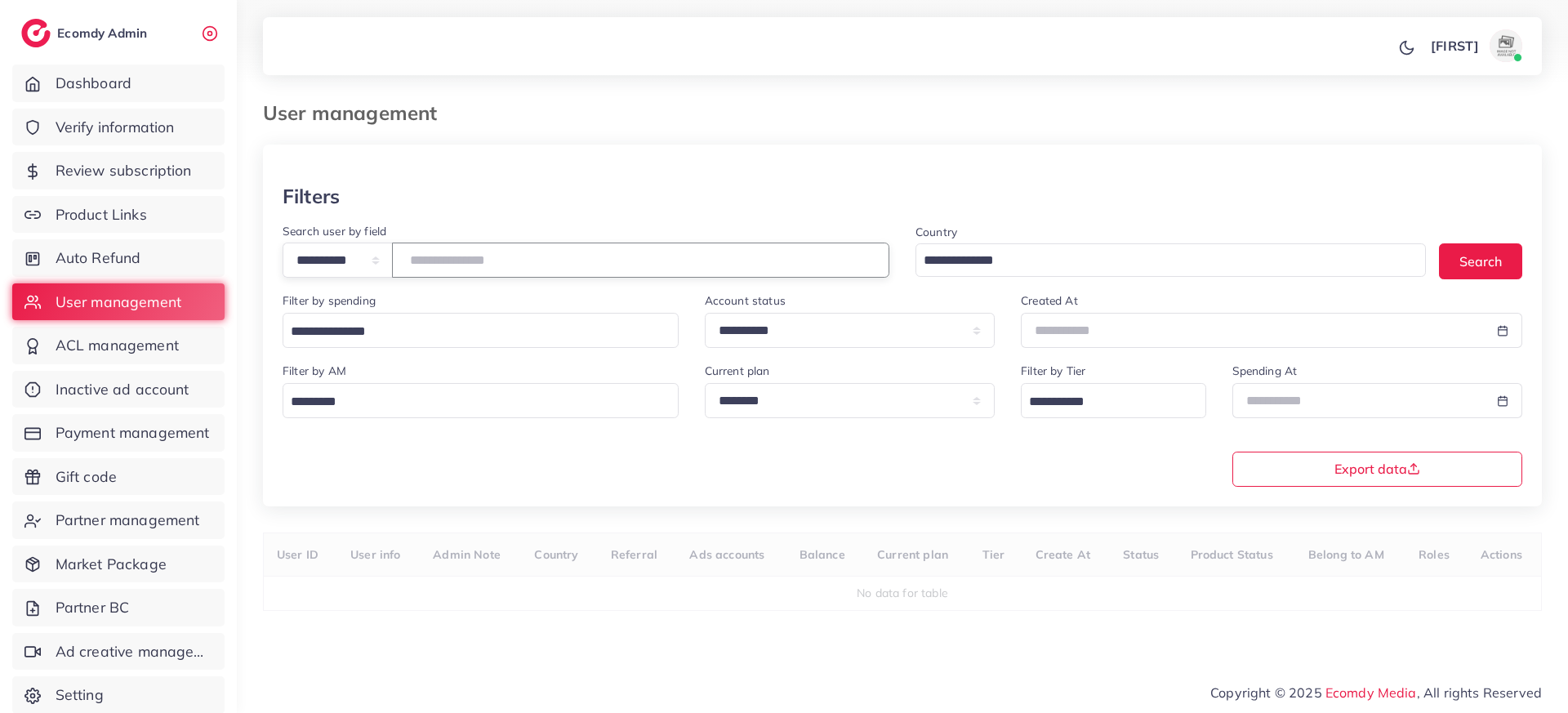 click at bounding box center (640, 260) 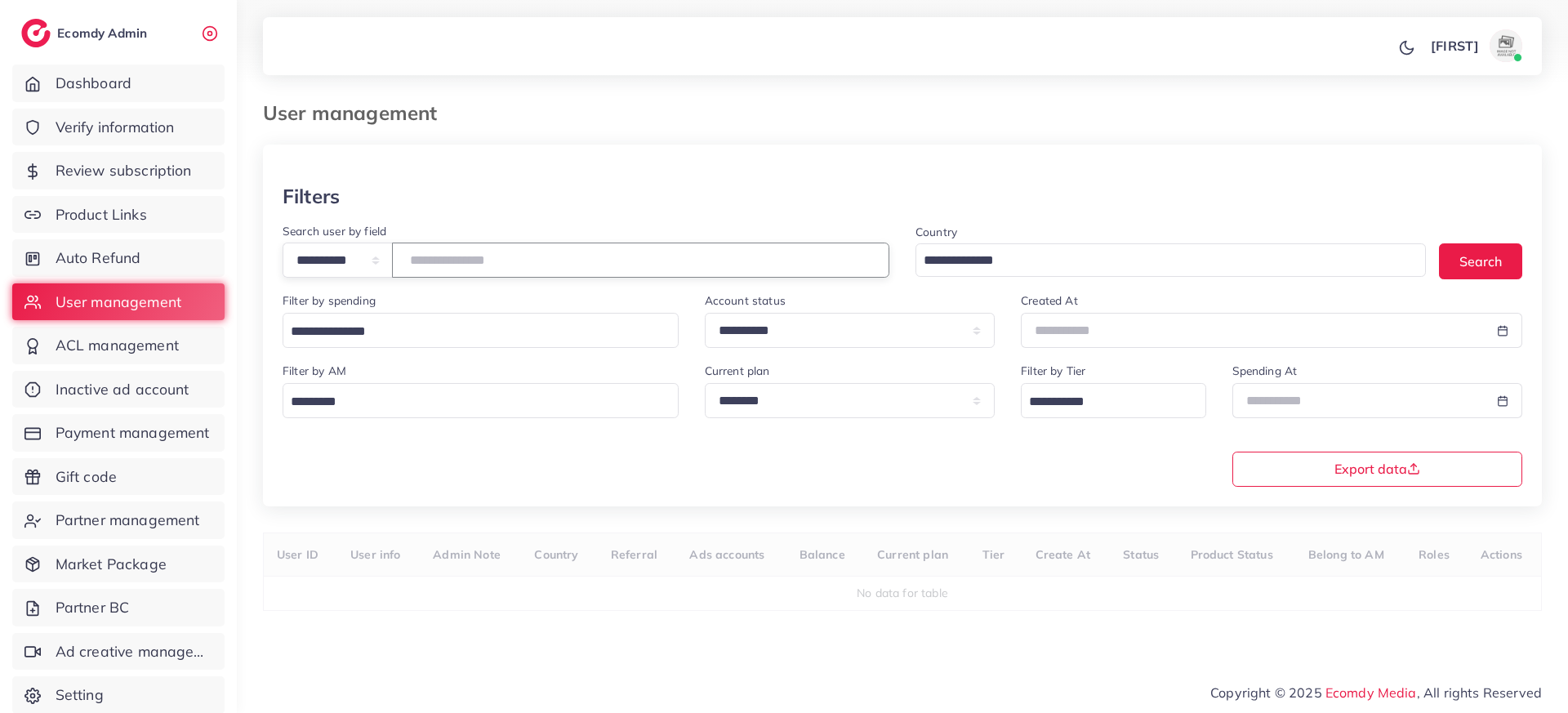 paste on "****" 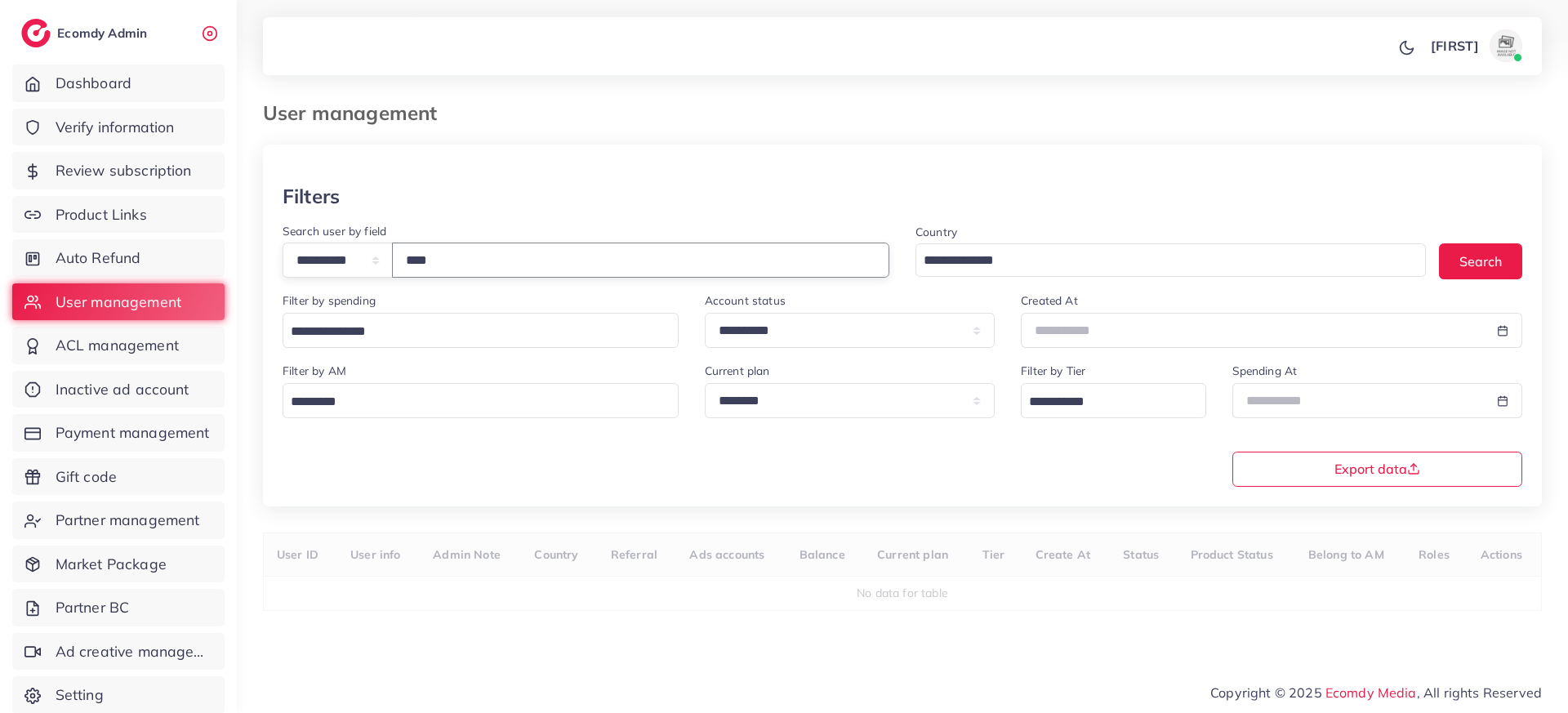 type on "****" 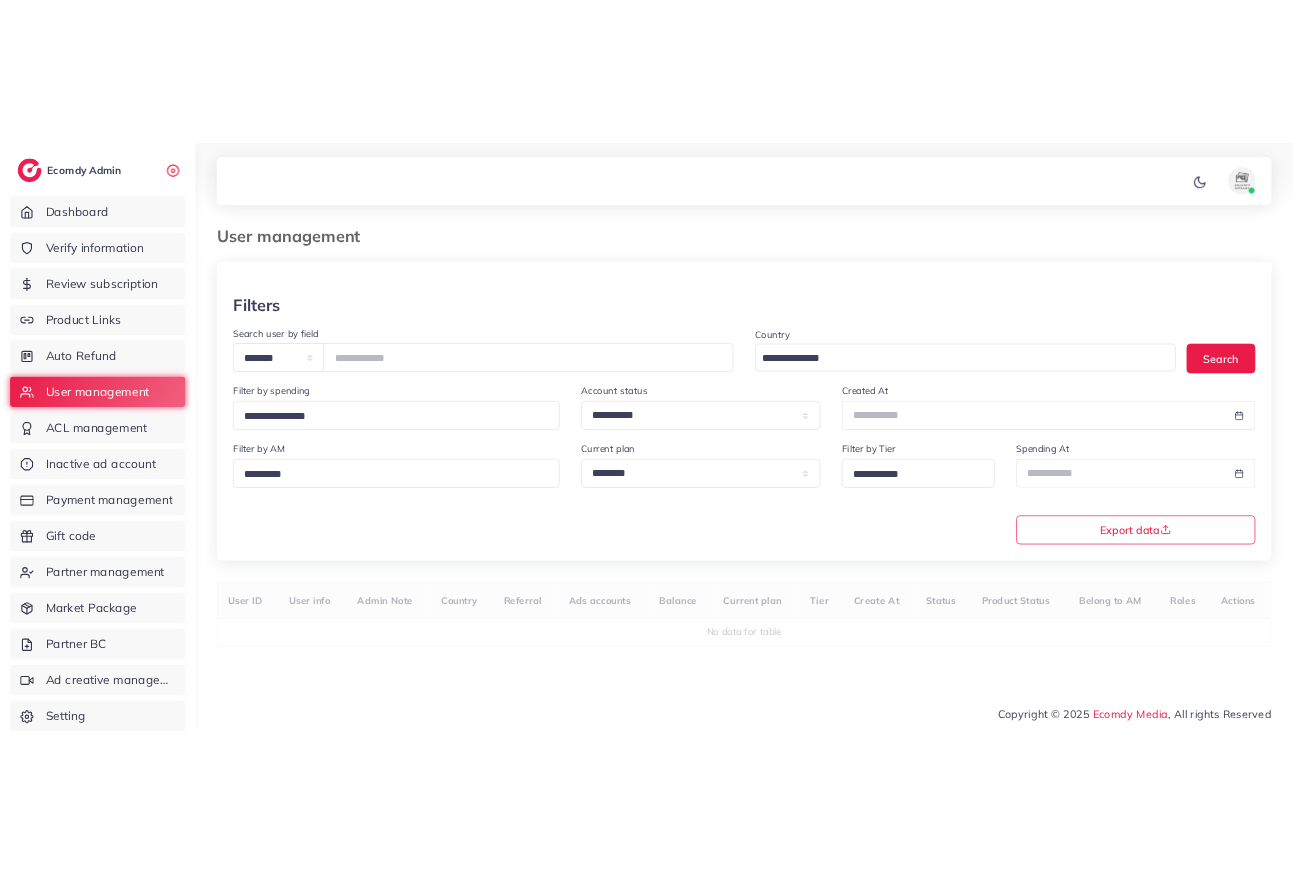 scroll, scrollTop: 0, scrollLeft: 0, axis: both 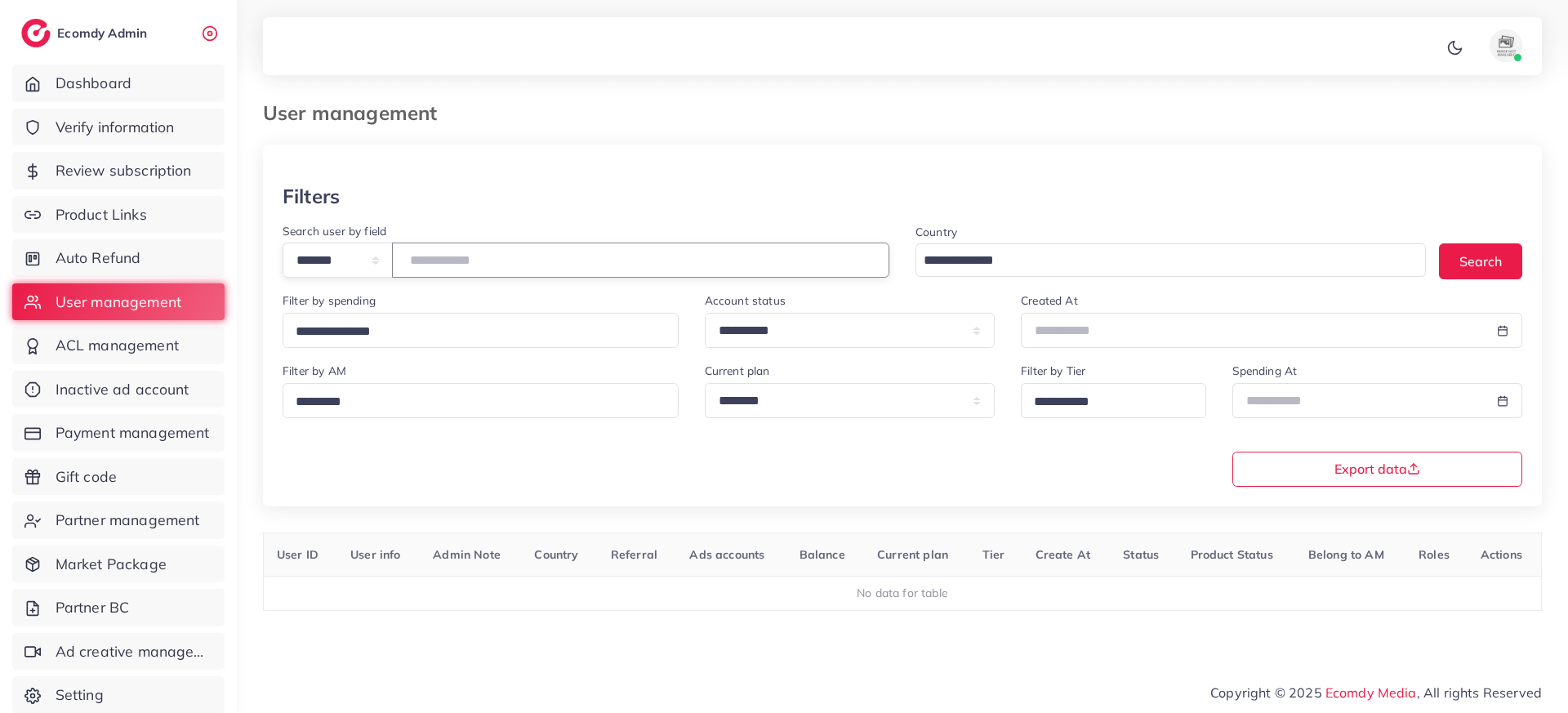 click at bounding box center [640, 260] 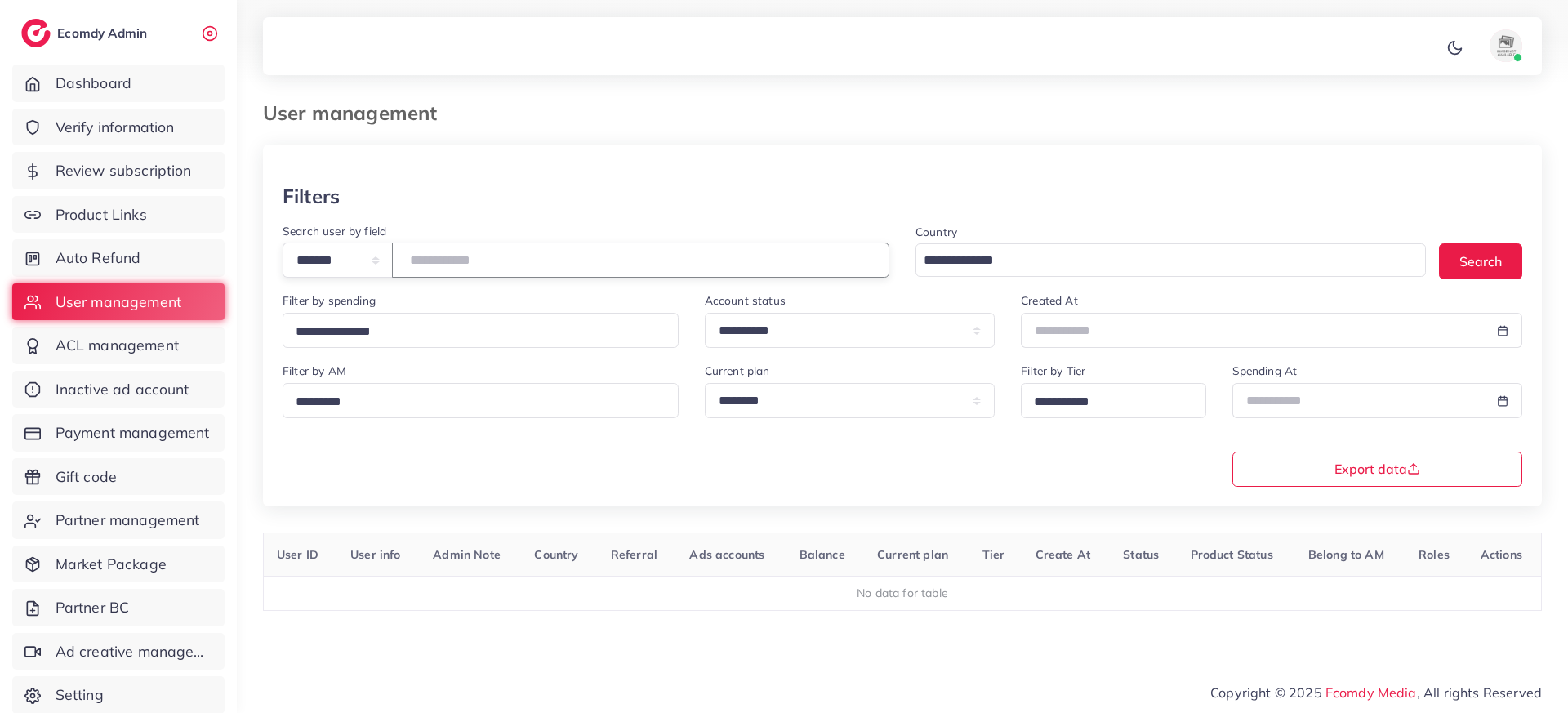 paste on "*****" 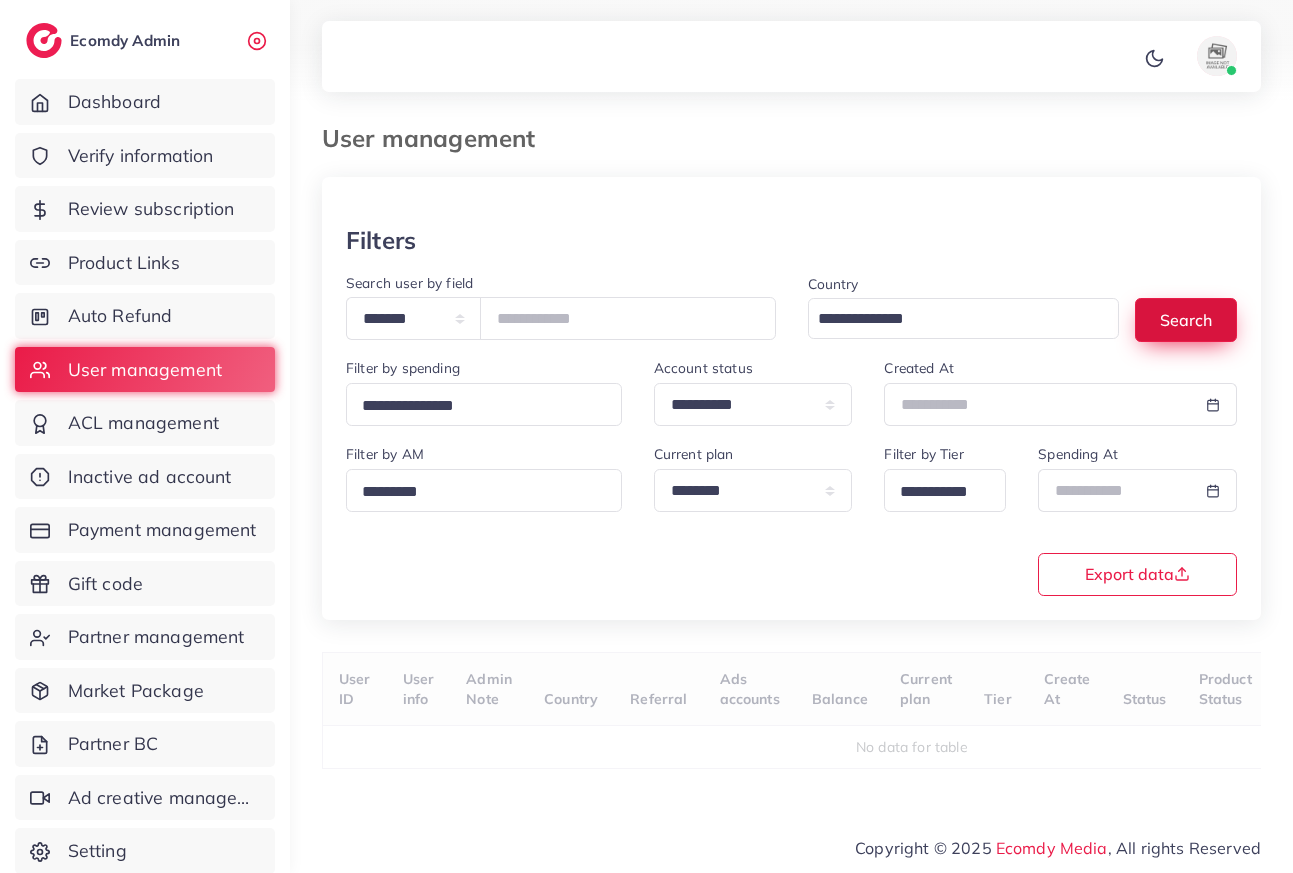 click on "Search" at bounding box center (1186, 319) 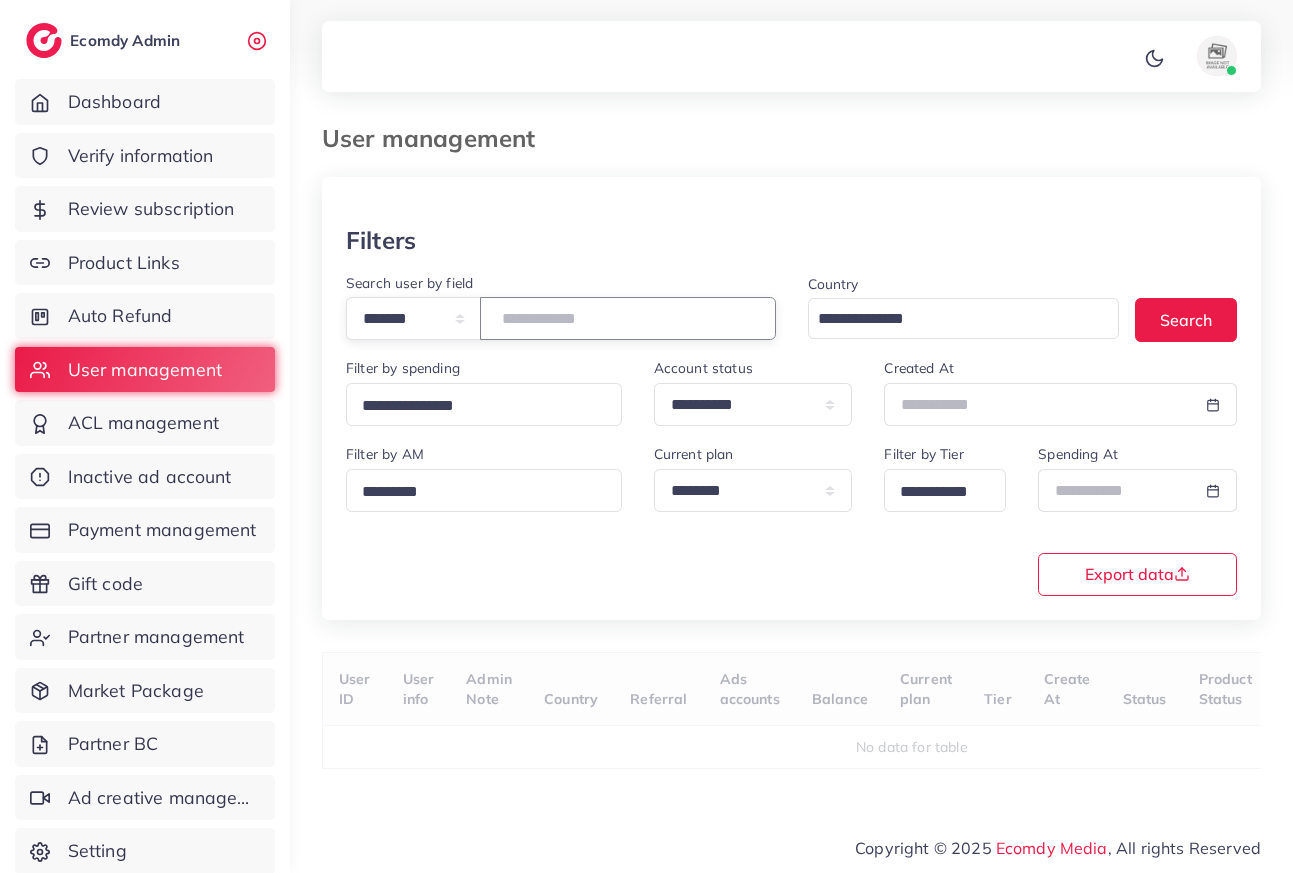 click on "*****" at bounding box center (628, 318) 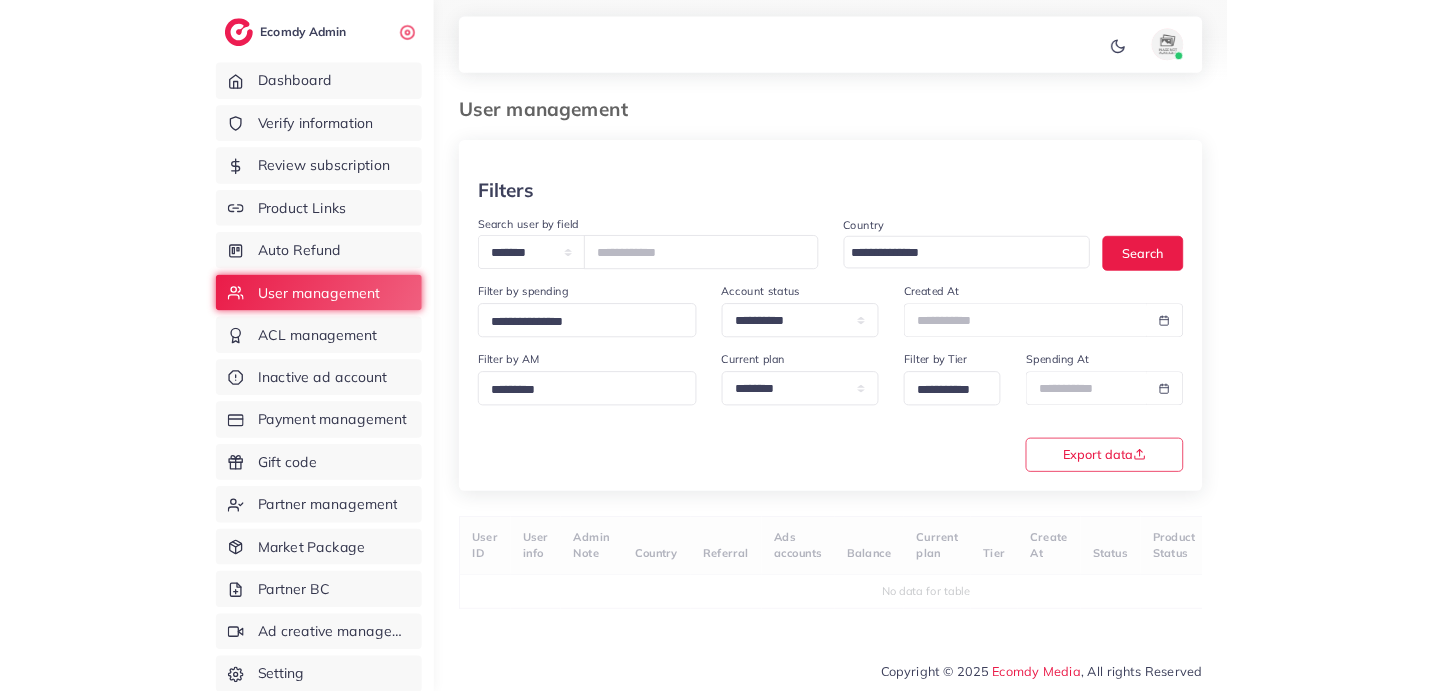 scroll, scrollTop: 0, scrollLeft: 0, axis: both 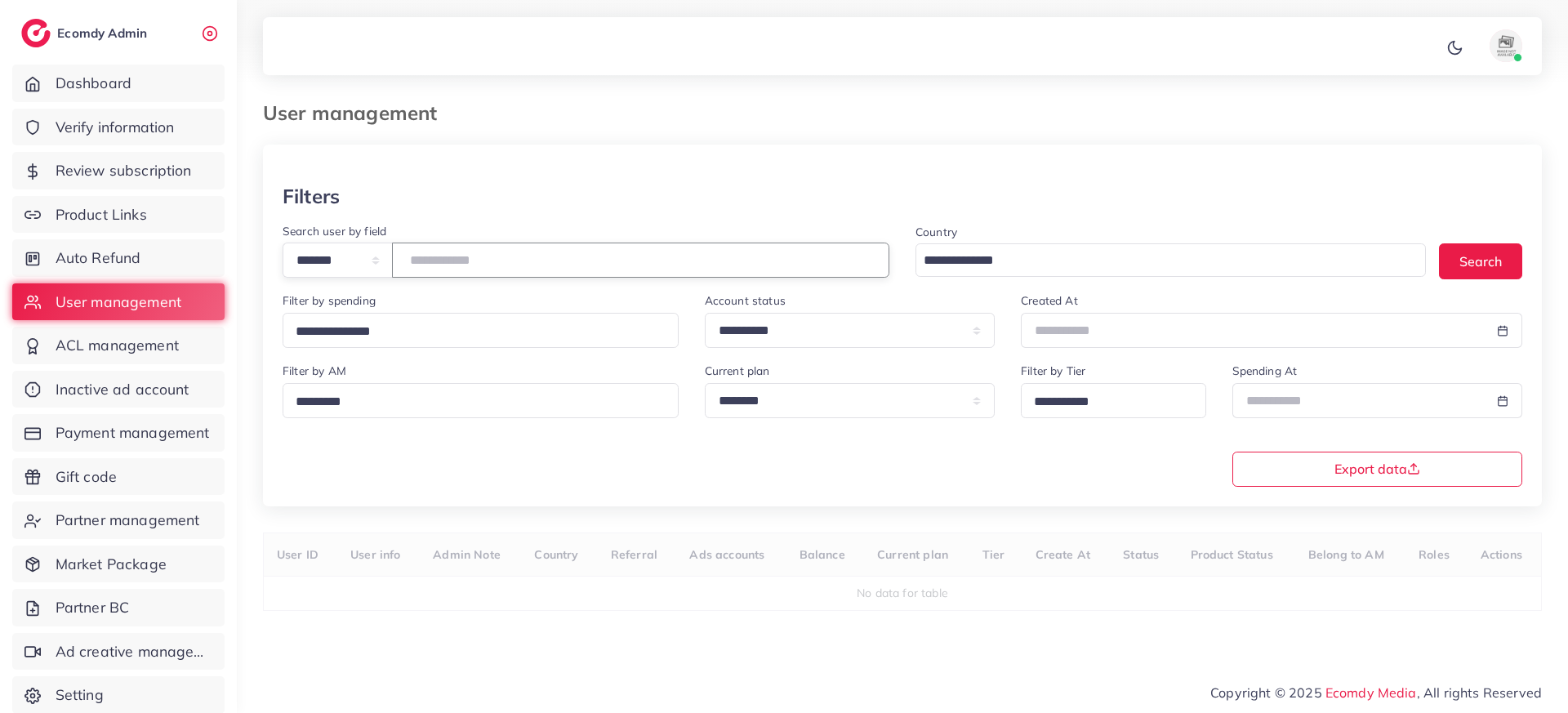 click at bounding box center [640, 260] 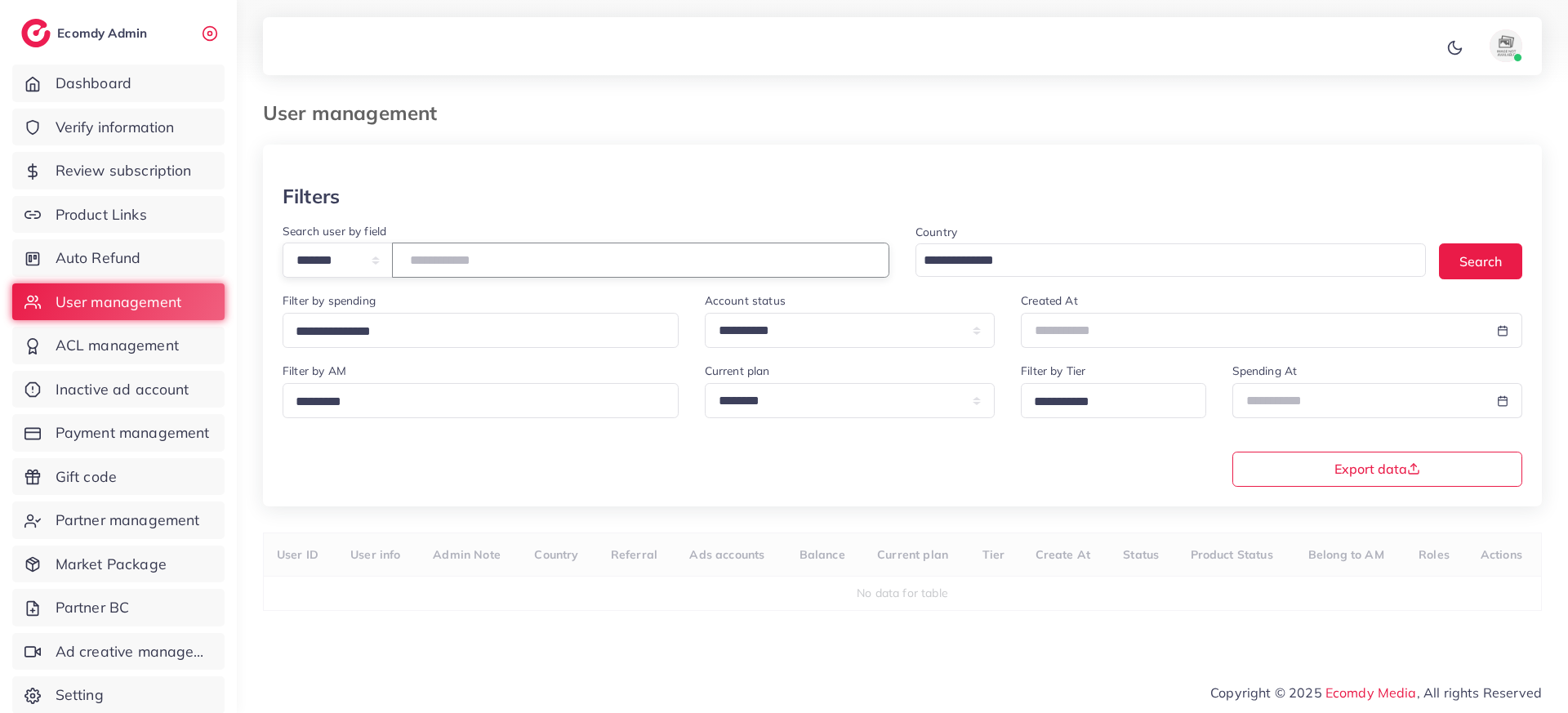 paste on "****" 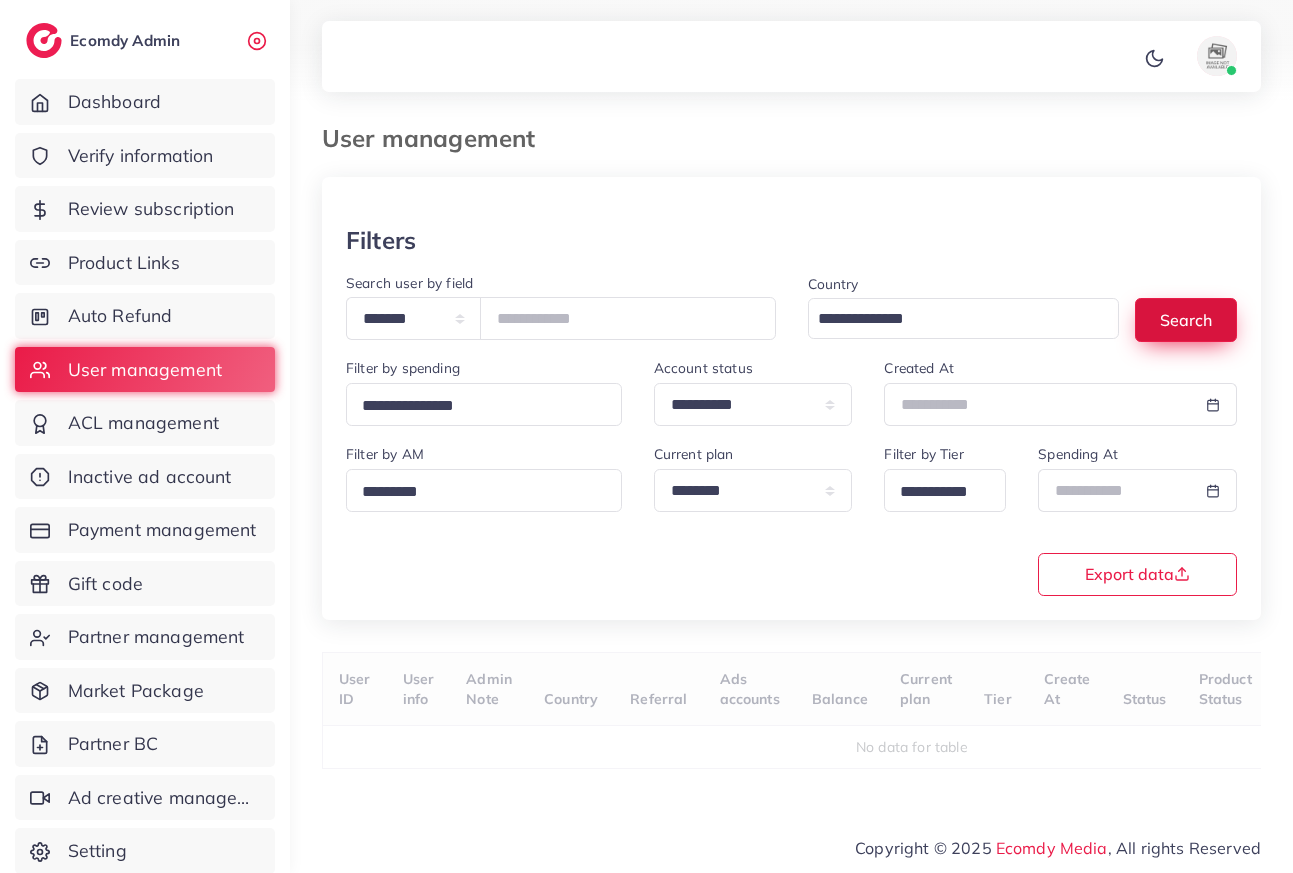 click on "Search" at bounding box center (1186, 319) 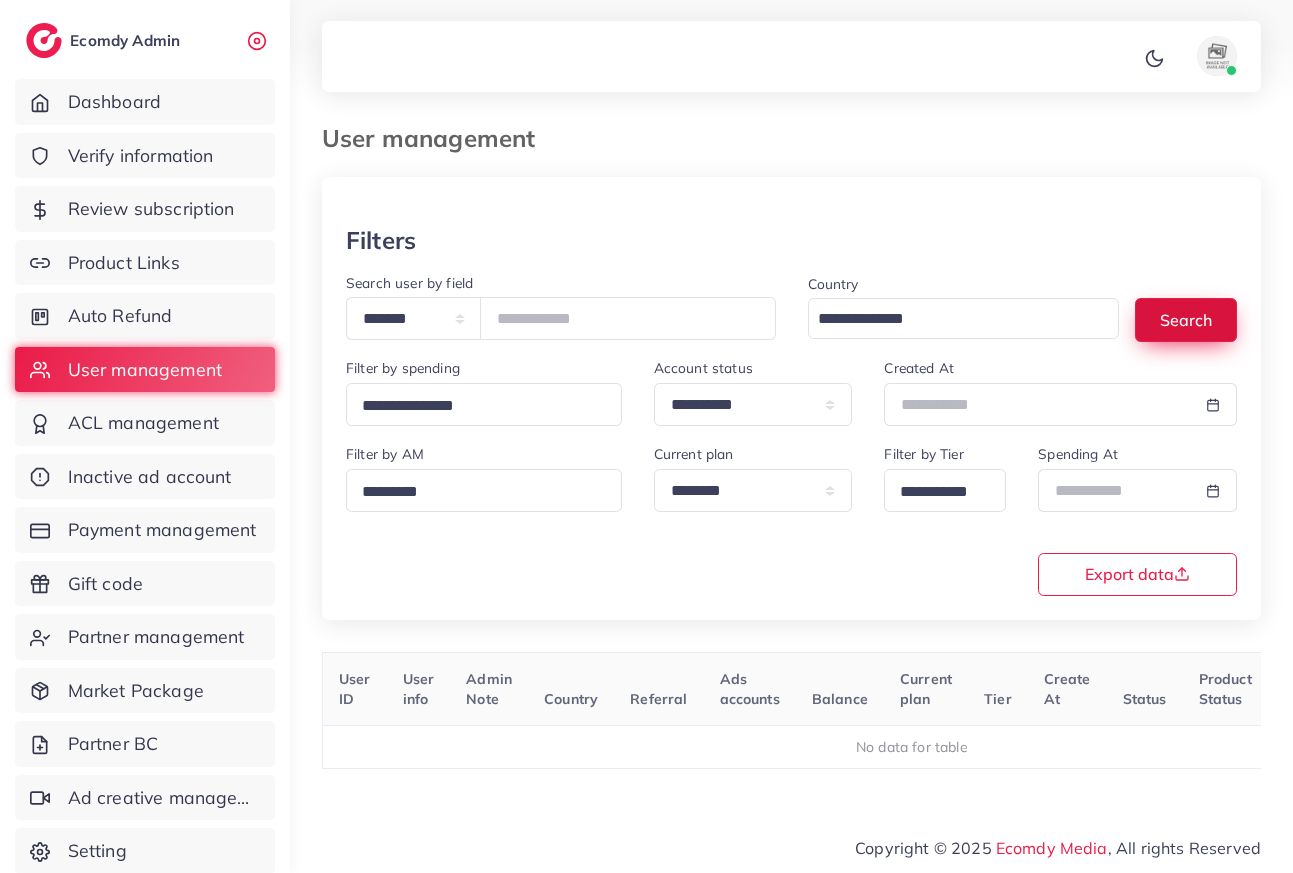 click on "Search" at bounding box center (1186, 319) 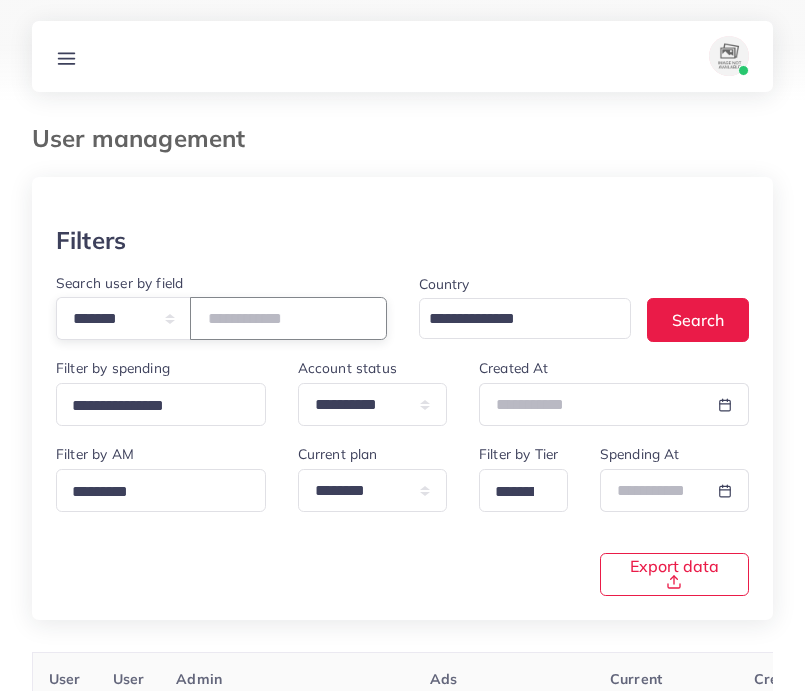 drag, startPoint x: 318, startPoint y: 324, endPoint x: 146, endPoint y: 312, distance: 172.41809 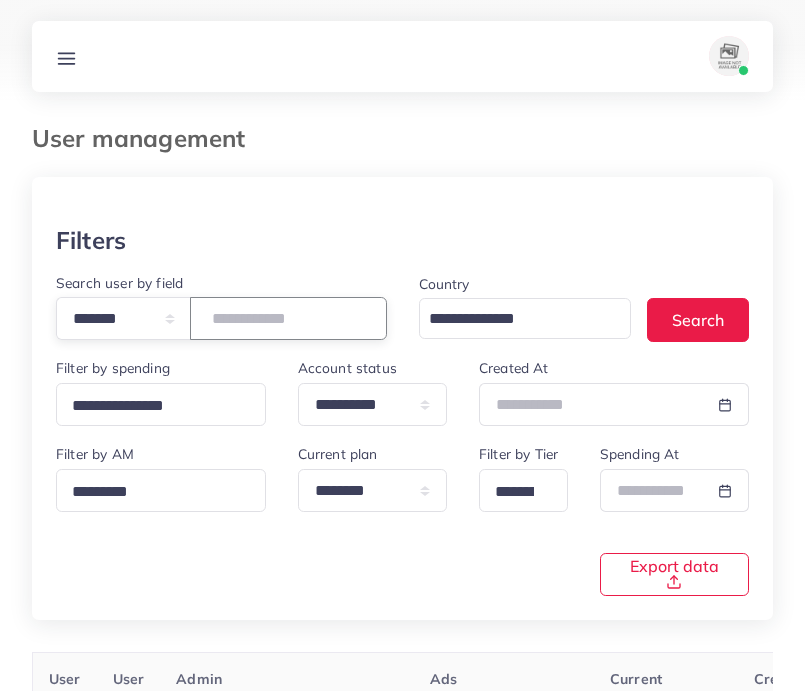 click on "**********" at bounding box center [221, 318] 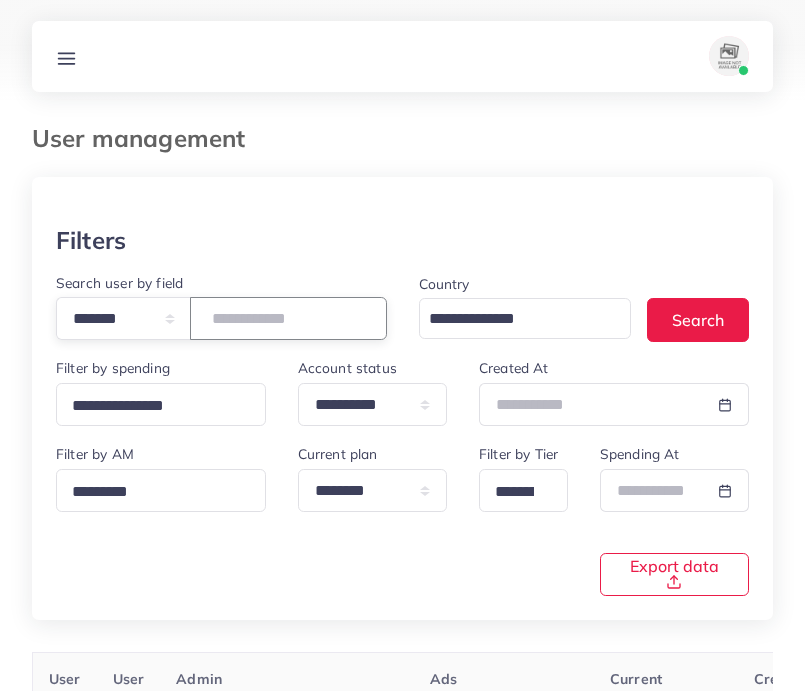 type on "*******" 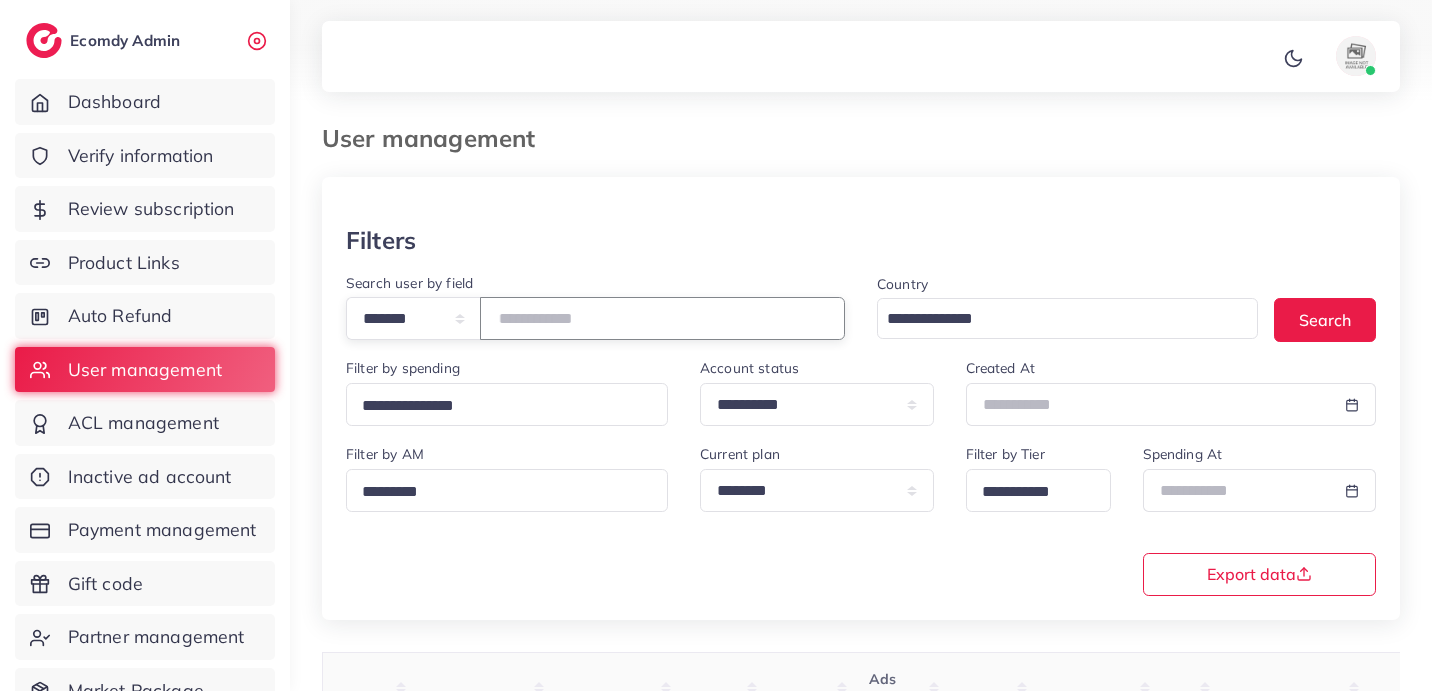 scroll, scrollTop: 268, scrollLeft: 0, axis: vertical 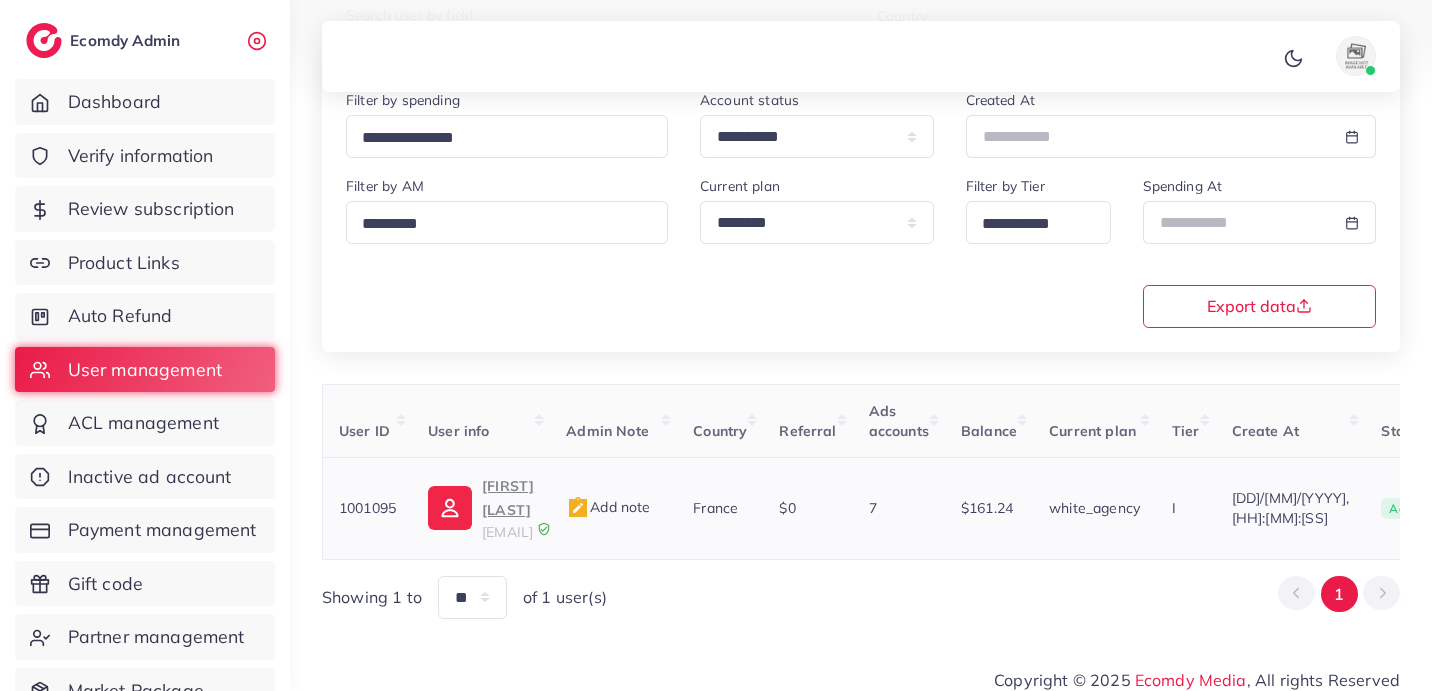 click on "alihaiderhh1234@gmail.com" at bounding box center [507, 532] 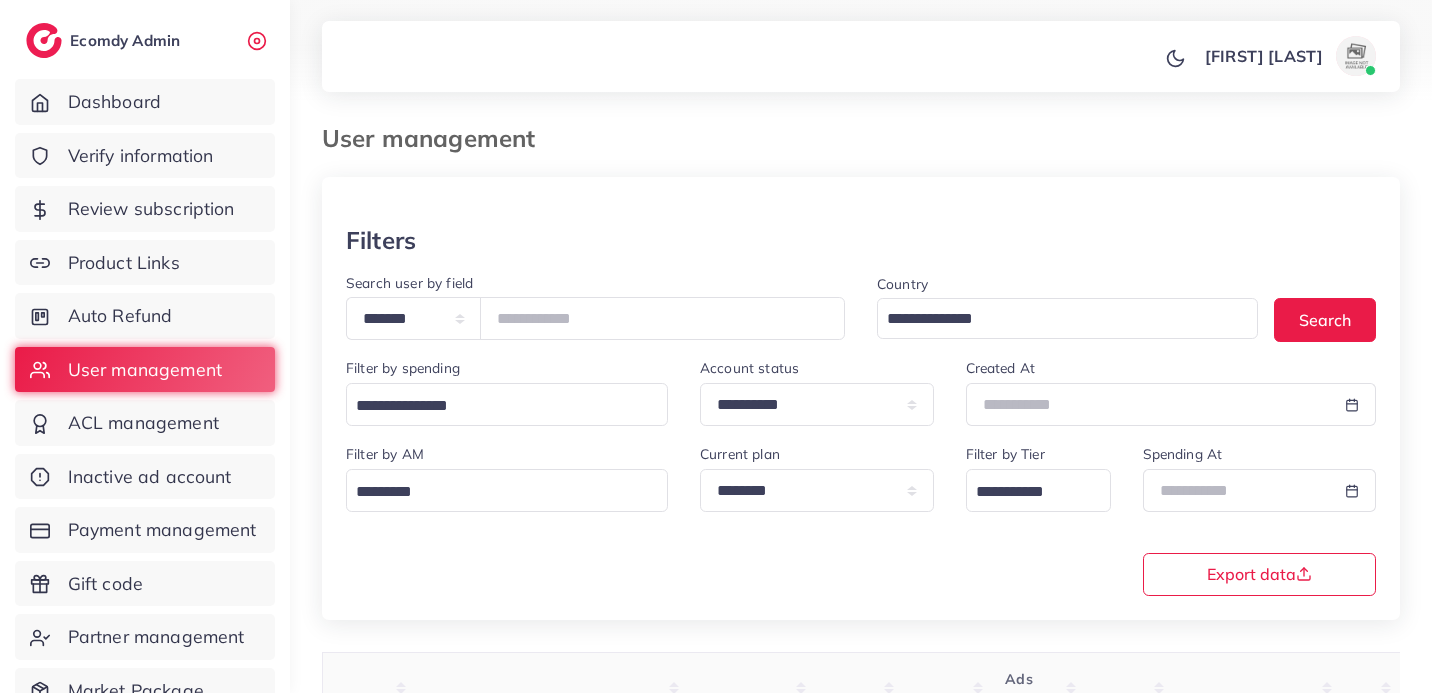 scroll, scrollTop: 266, scrollLeft: 0, axis: vertical 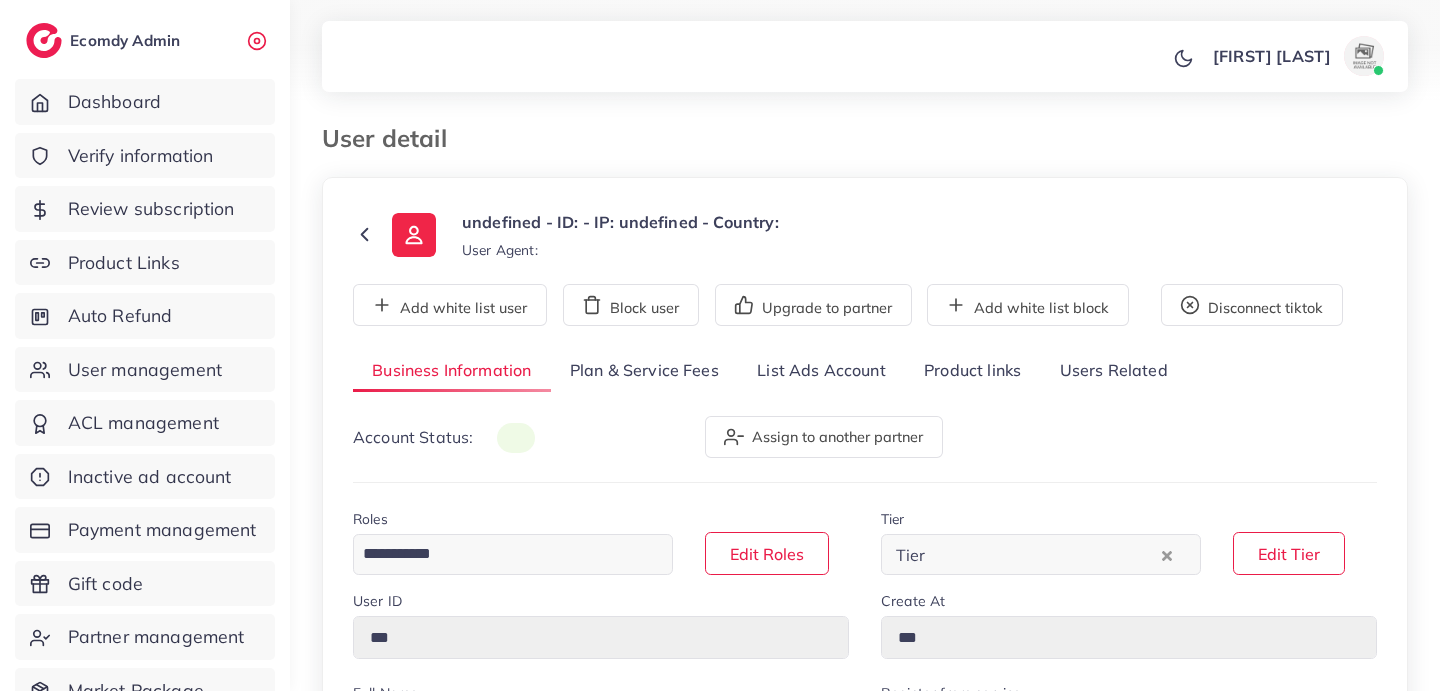 type on "*******" 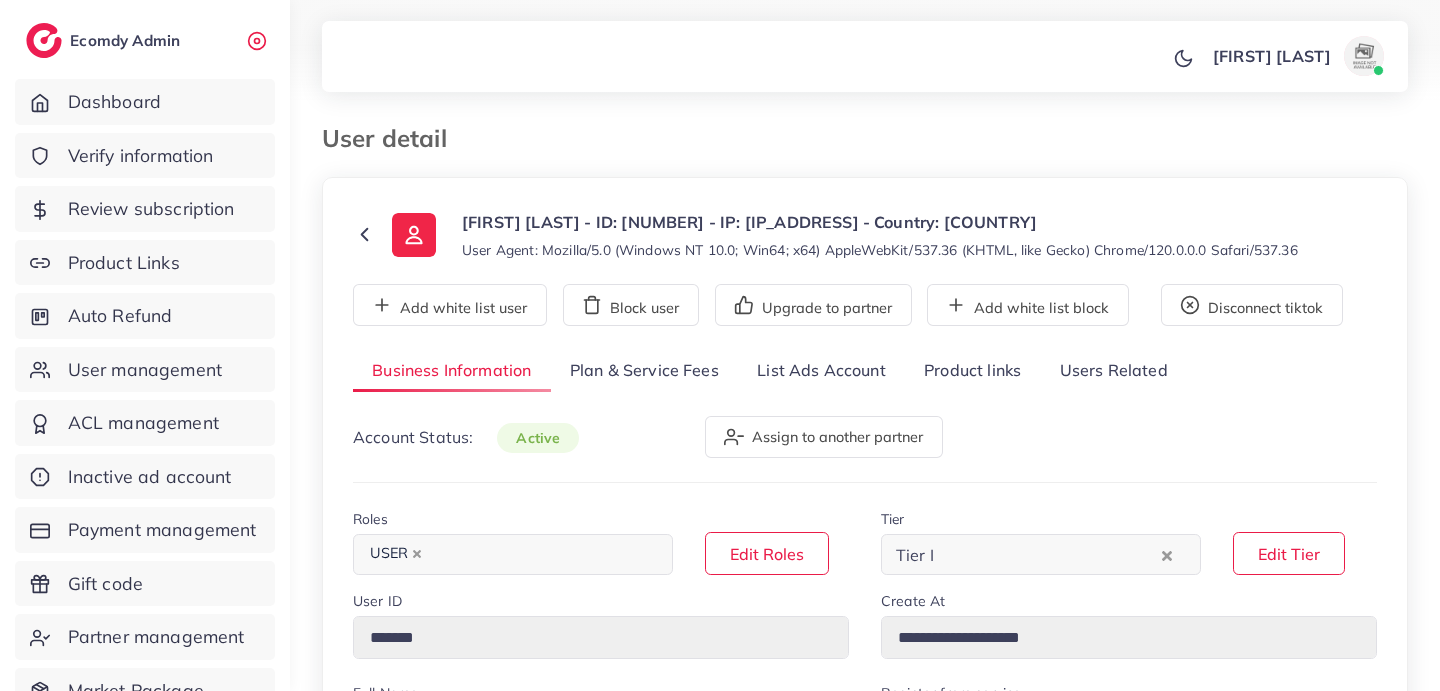 click on "List Ads Account" at bounding box center (821, 371) 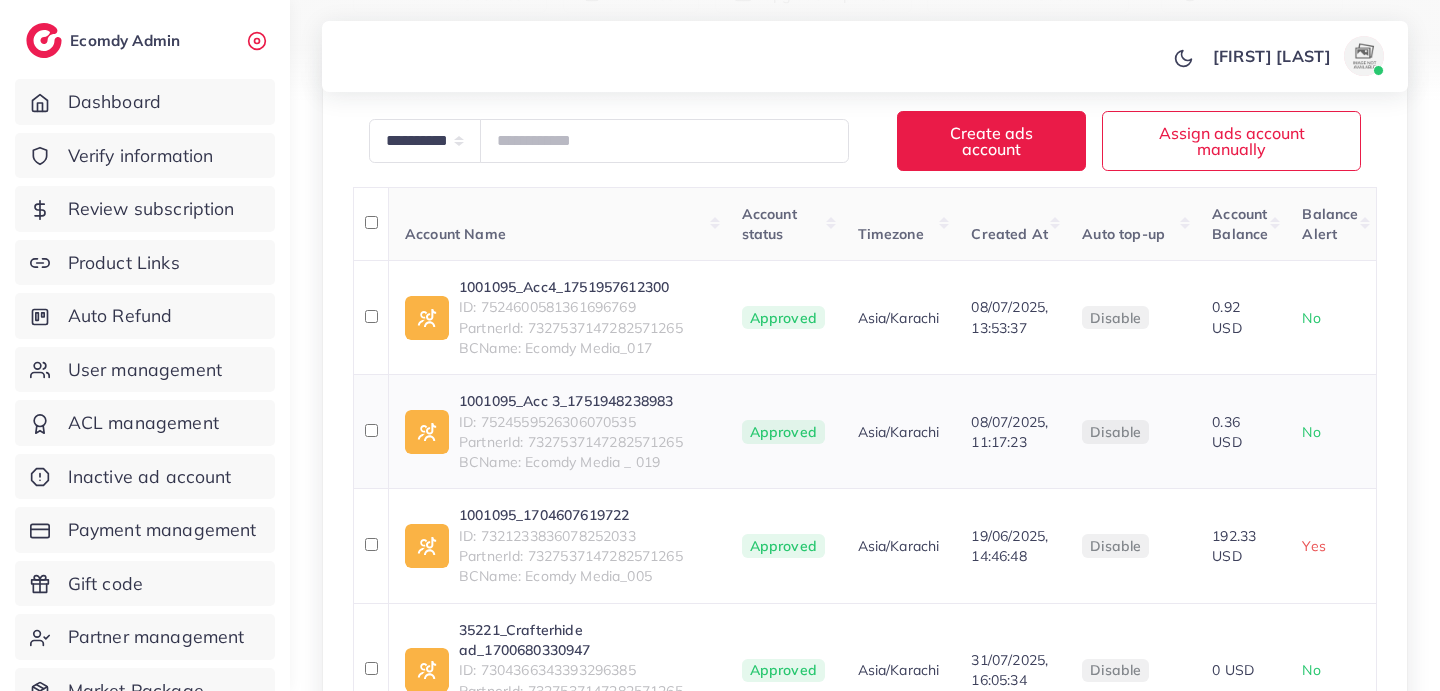 scroll, scrollTop: 361, scrollLeft: 0, axis: vertical 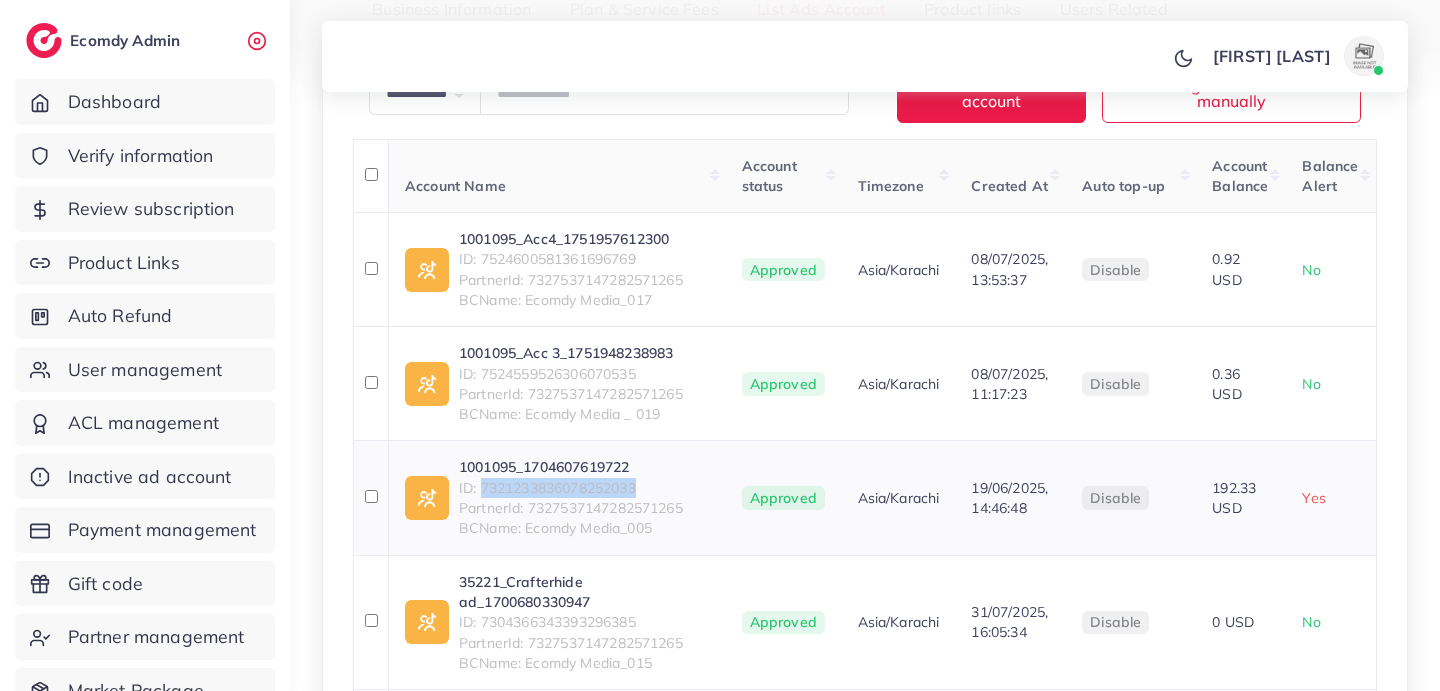 drag, startPoint x: 480, startPoint y: 486, endPoint x: 675, endPoint y: 483, distance: 195.02307 